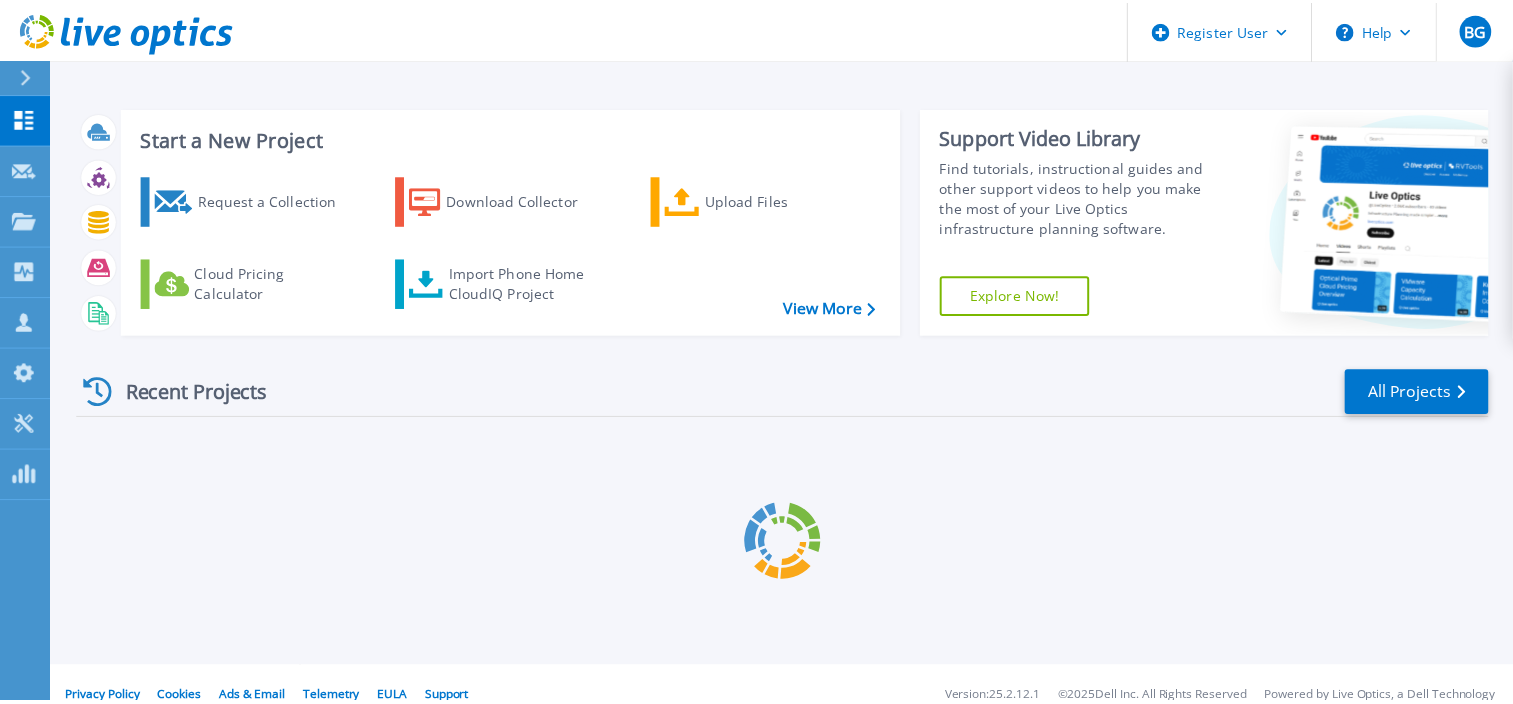 scroll, scrollTop: 0, scrollLeft: 0, axis: both 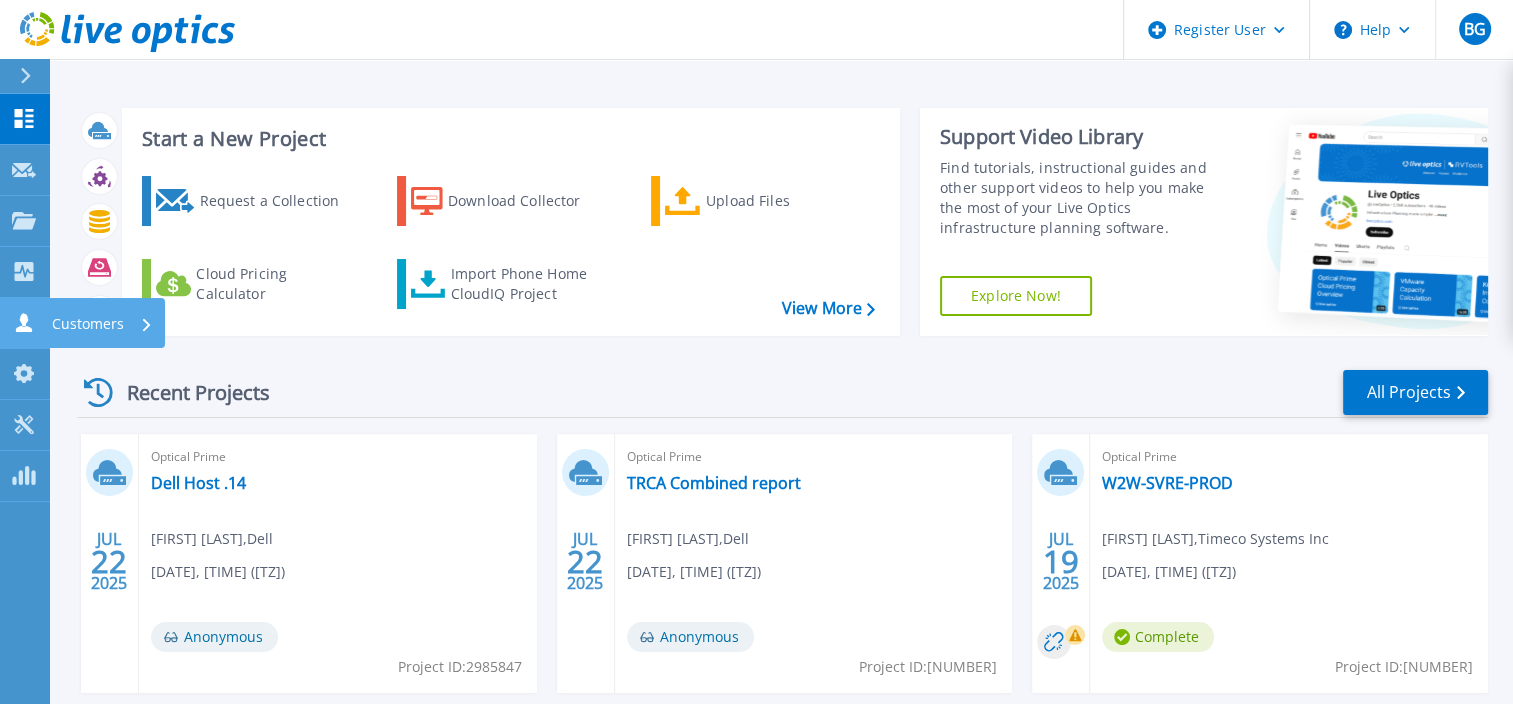 click 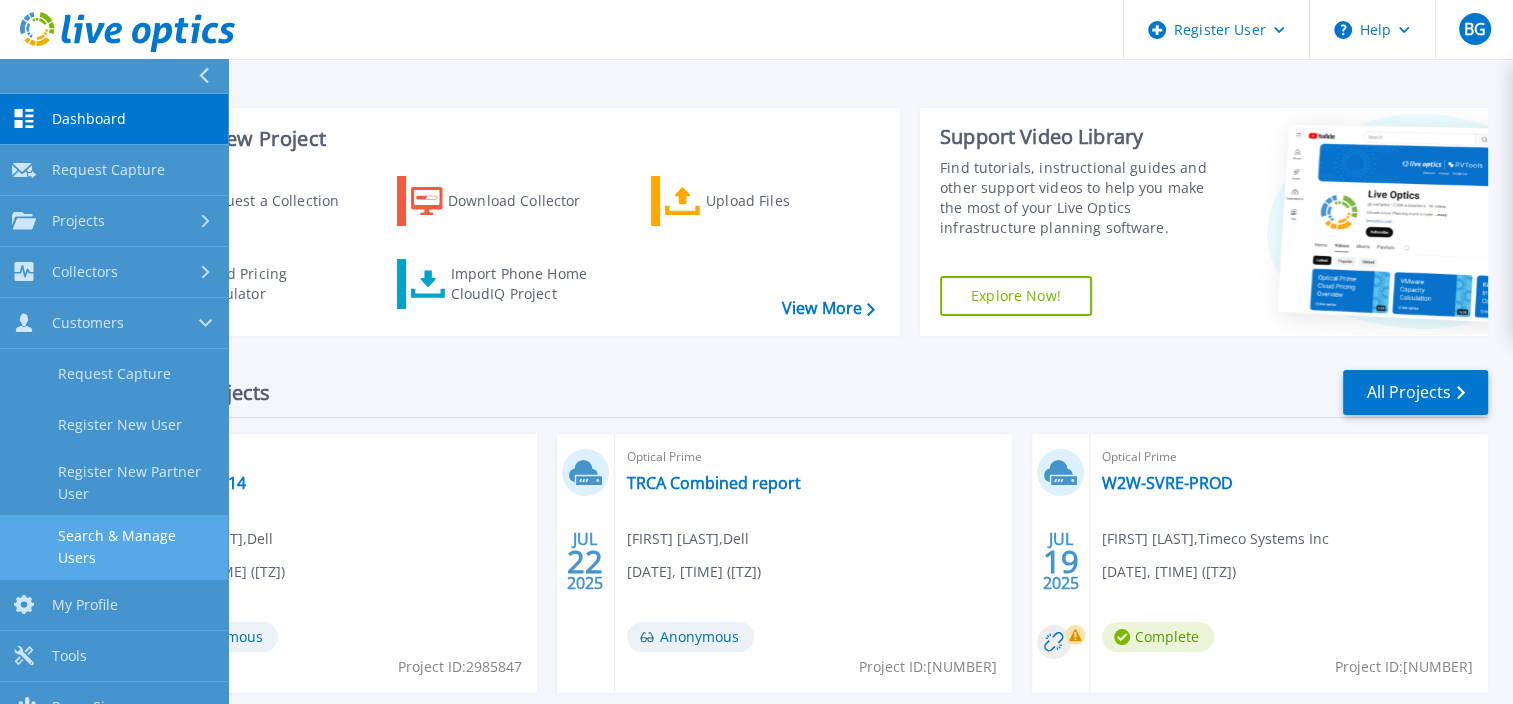 click on "Search & Manage Users" at bounding box center [114, 547] 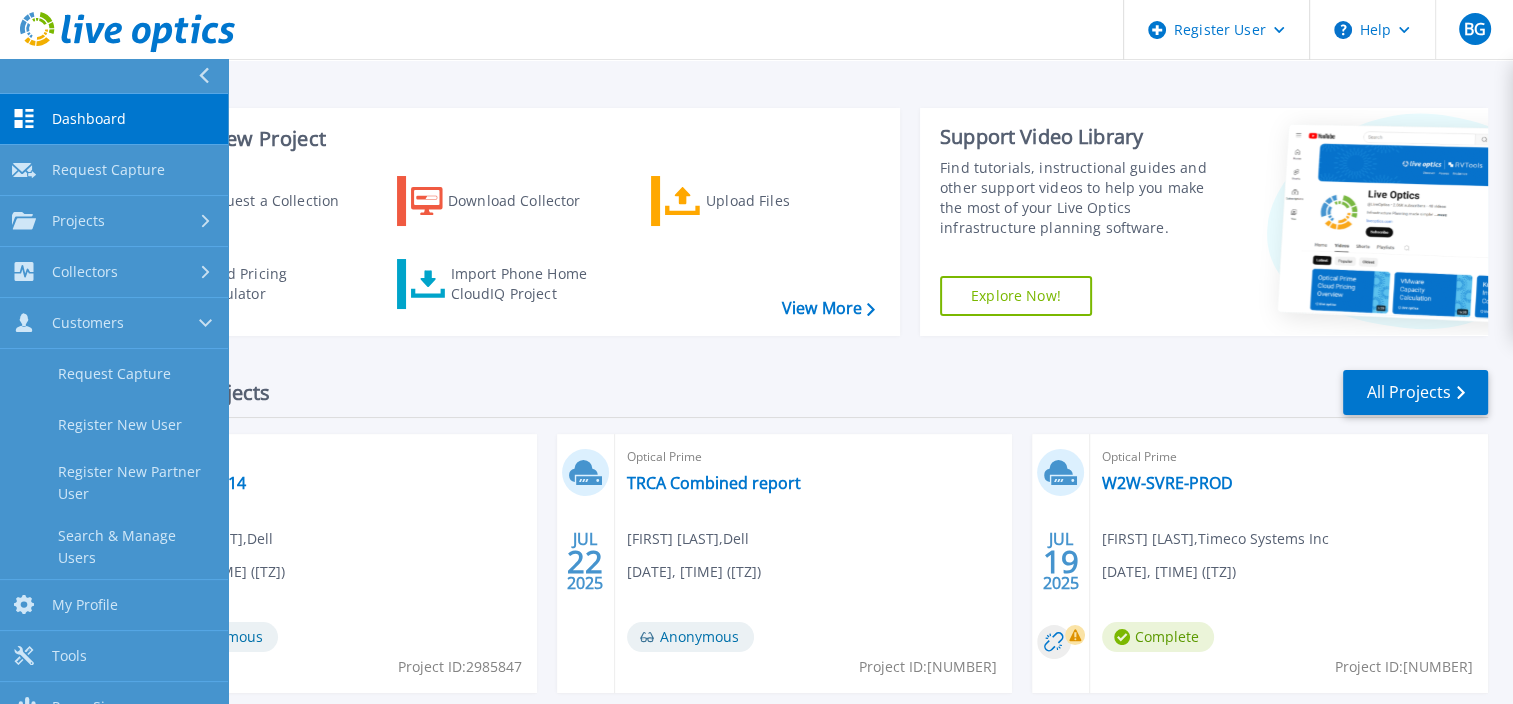 click on "Recent Projects All Projects JUL   22   2025 Optical Prime Dell Host .14 [FIRST] [LAST] ,  Dell  [DATE], [TIME] ([TZ]) Anonymous Project ID:  [NUMBER] JUL   22   2025 Optical Prime TRCA Combined report [FIRST] [LAST] ,  Dell  [DATE], [TIME] ([TZ]) Anonymous Project ID:  [NUMBER] JUL   19   2025 Optical Prime W2W-SVRE-PROD [FIRST] [LAST] ,  Timeco Systems Inc [DATE], [TIME] ([TZ]) Complete Project ID:  [NUMBER] JUL   18   2025 Optical Prime Dell Host .14 [FIRST] [LAST] ,  Dell  [DATE], [TIME] ([TZ]) Anonymous Project ID:  [NUMBER] JUL   16   2025 Optical Prime Dell Host .14 [FIRST] [LAST] ,  MIDWEST TEXTILE CO [DATE], [TIME] ([TZ]) Complete Project ID:  [NUMBER] JUL" at bounding box center [781, 524] 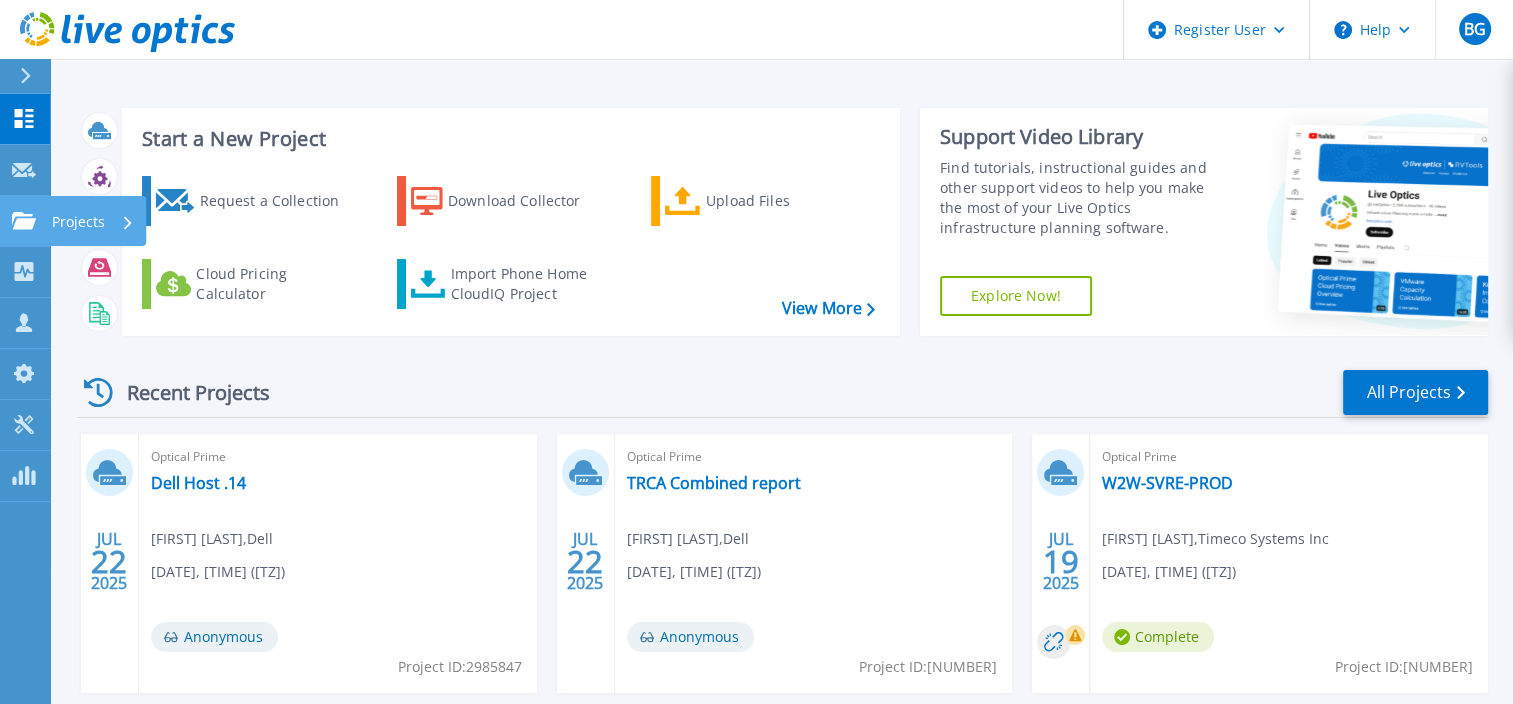 click 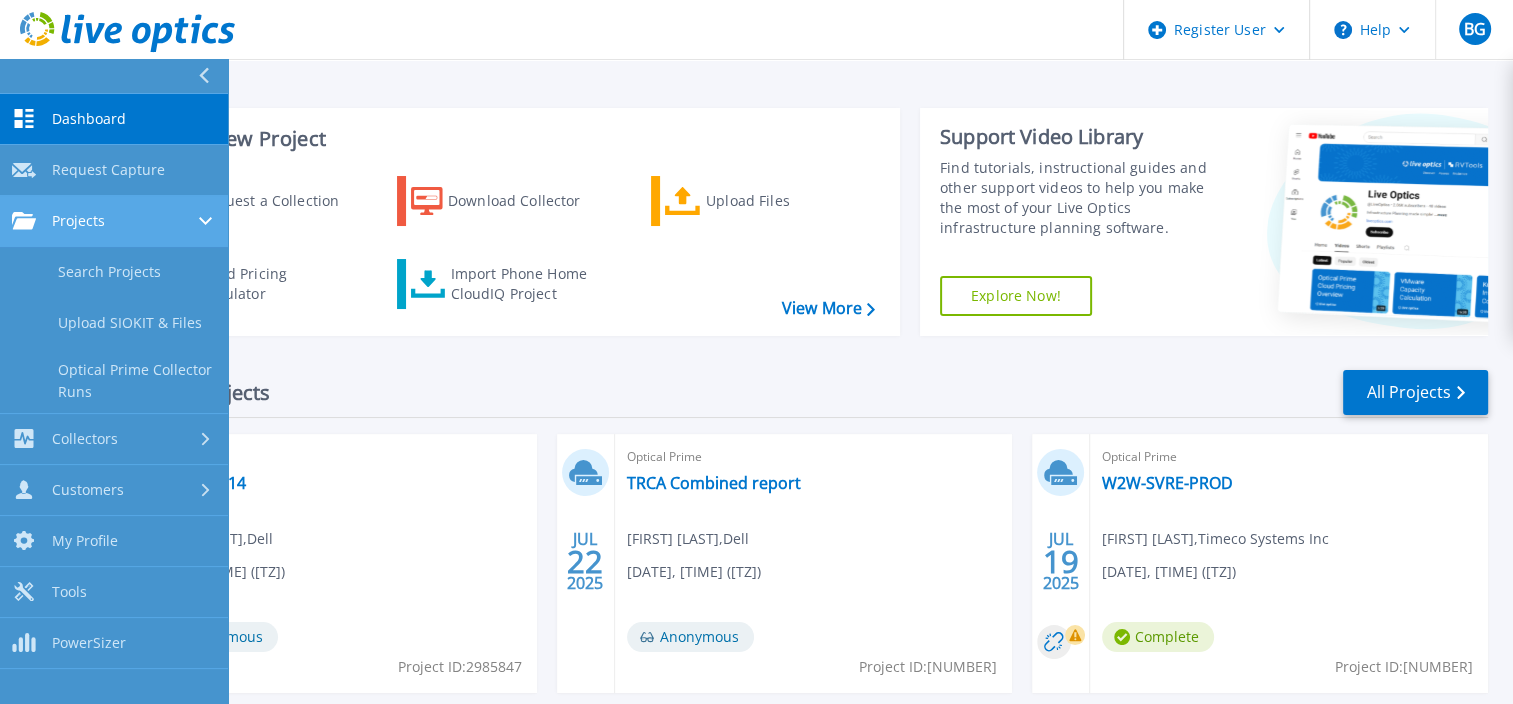 click on "Projects" at bounding box center (78, 221) 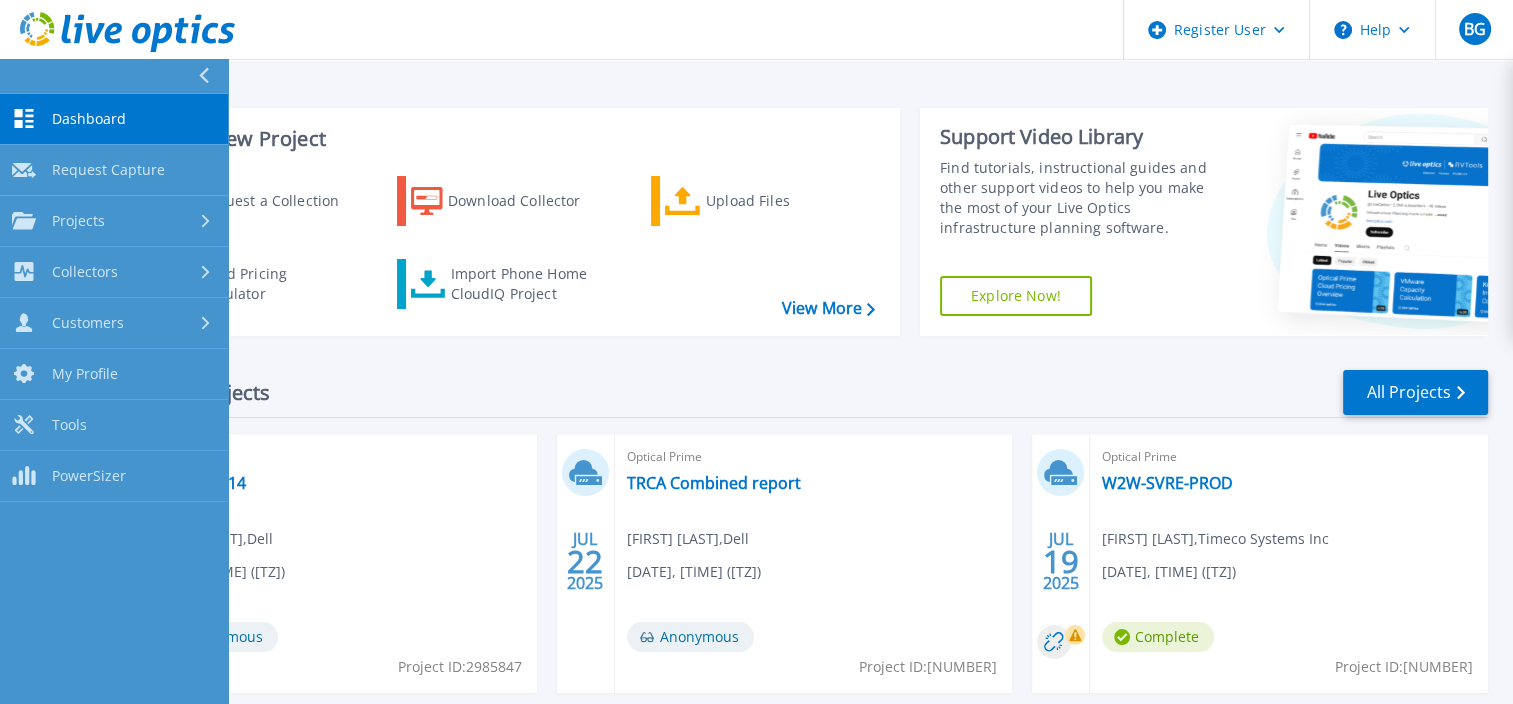 click on "Start a New Project     Request a Collection     Download Collector     Upload Files     Cloud Pricing Calculator     Import Phone Home CloudIQ Project View More  Support Video Library Find tutorials, instructional guides and other support videos to help you make the most of your Live Optics infrastructure planning software. Explore Now!" at bounding box center (782, 222) 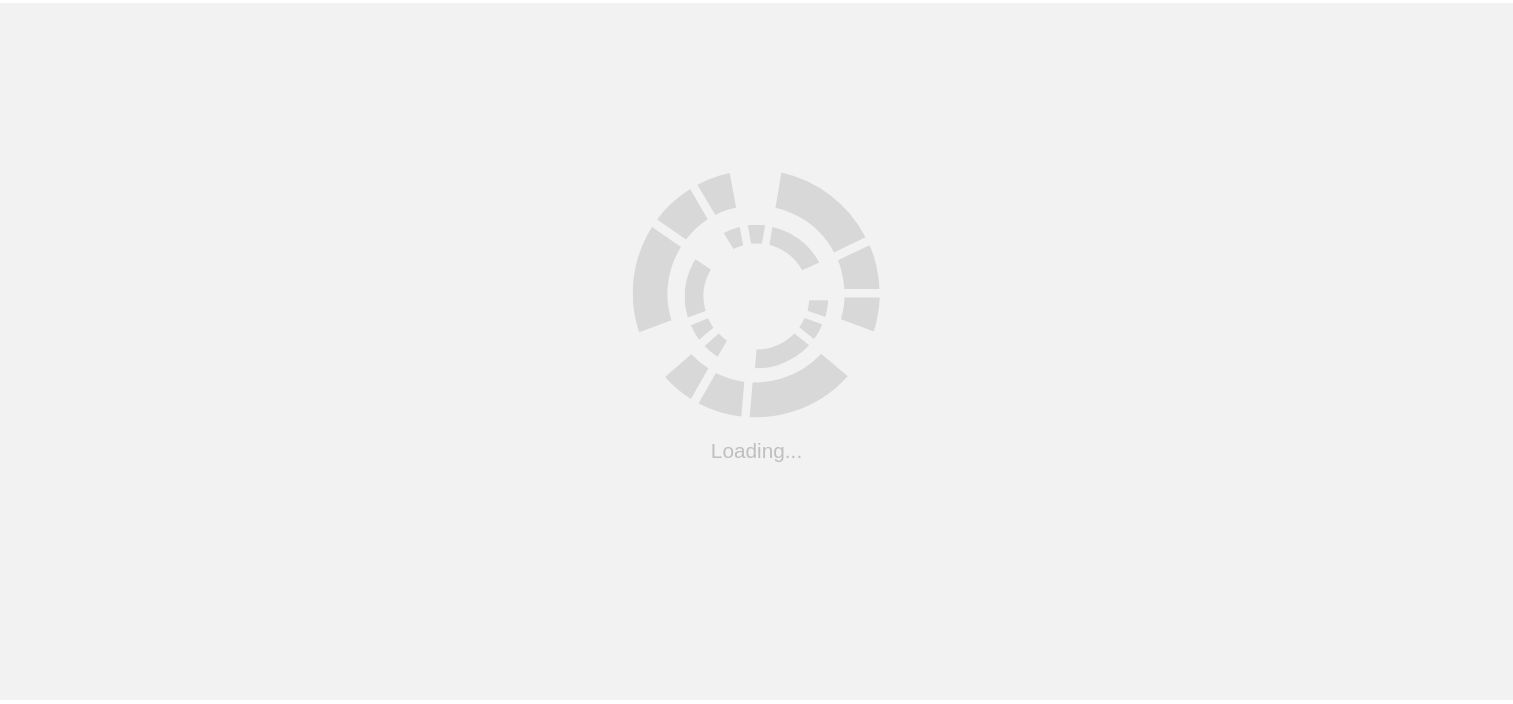 scroll, scrollTop: 0, scrollLeft: 0, axis: both 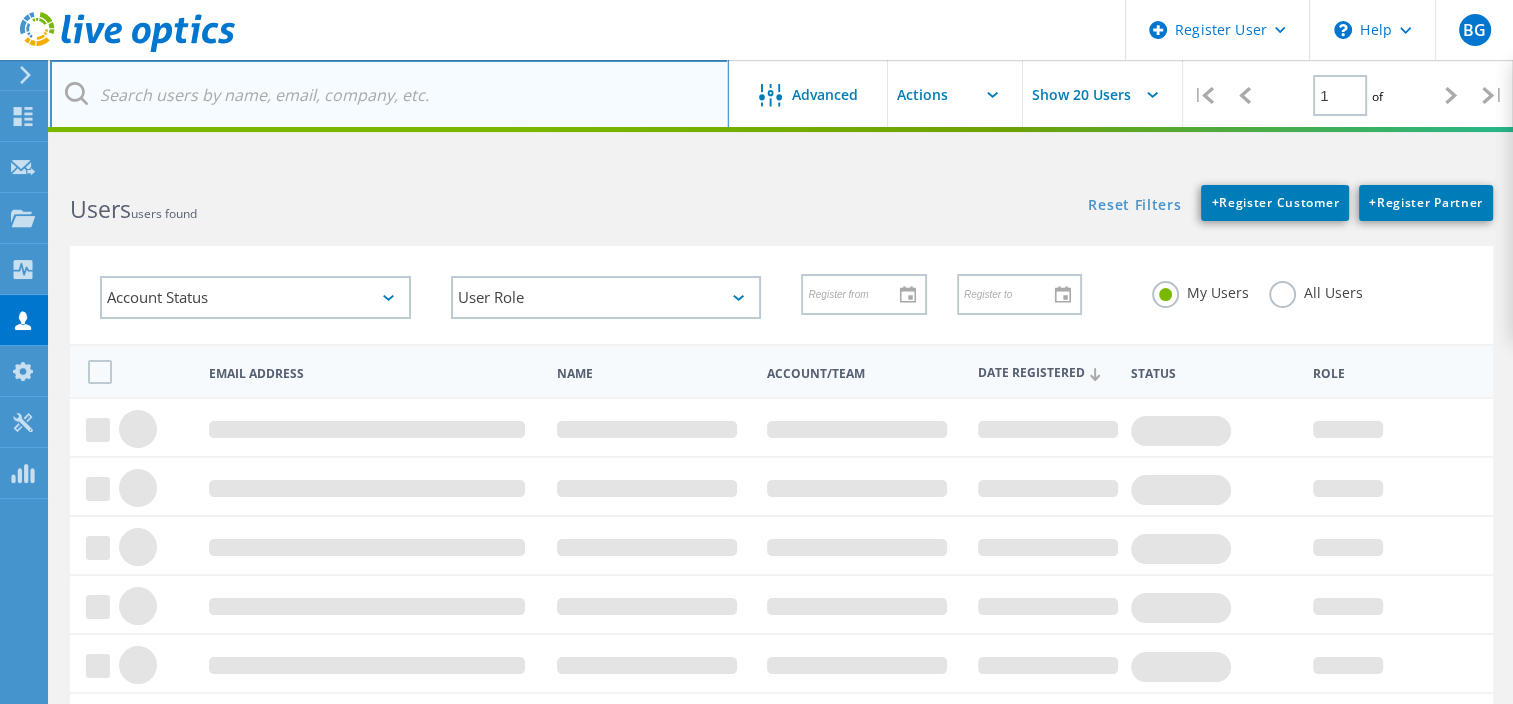 click at bounding box center [389, 95] 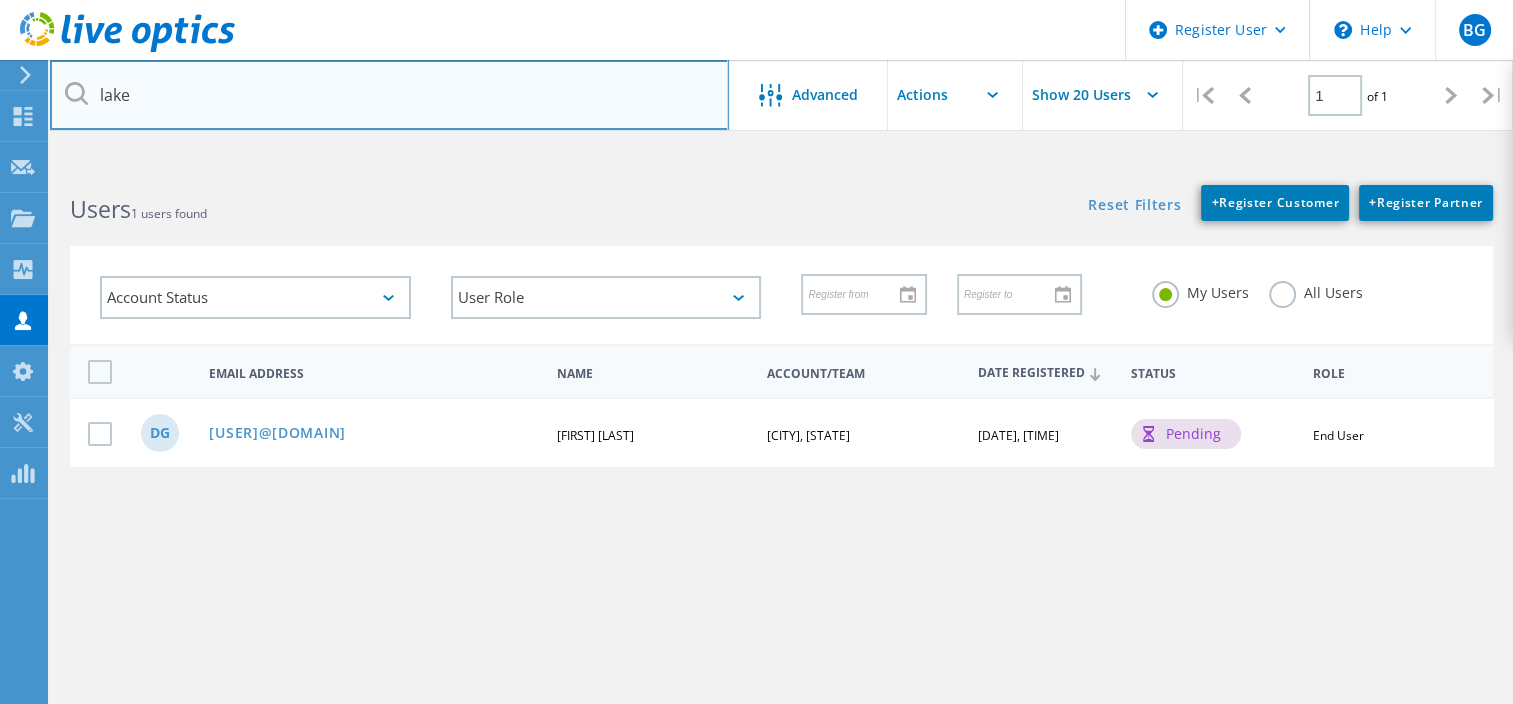 type on "[CITY]" 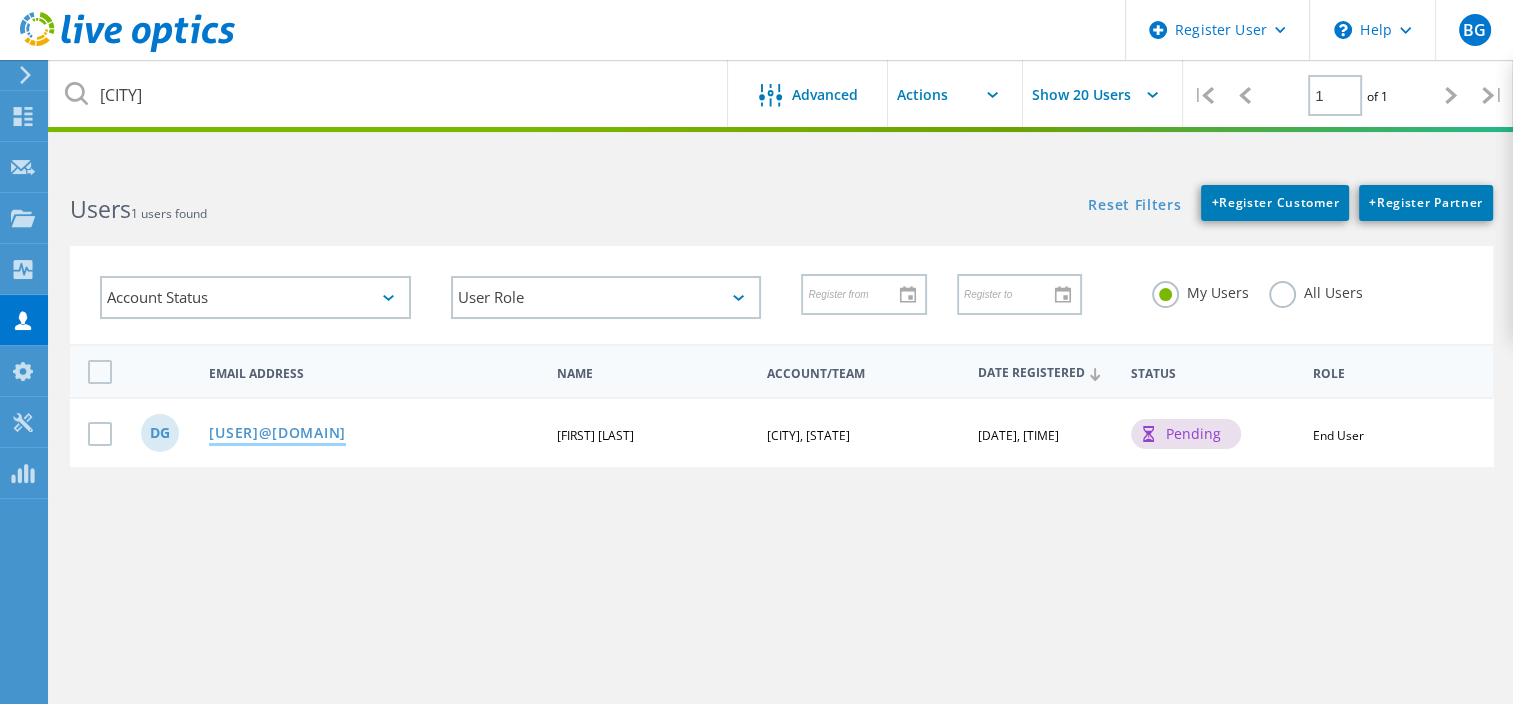 click on "[USER]@[DOMAIN]" at bounding box center (277, 434) 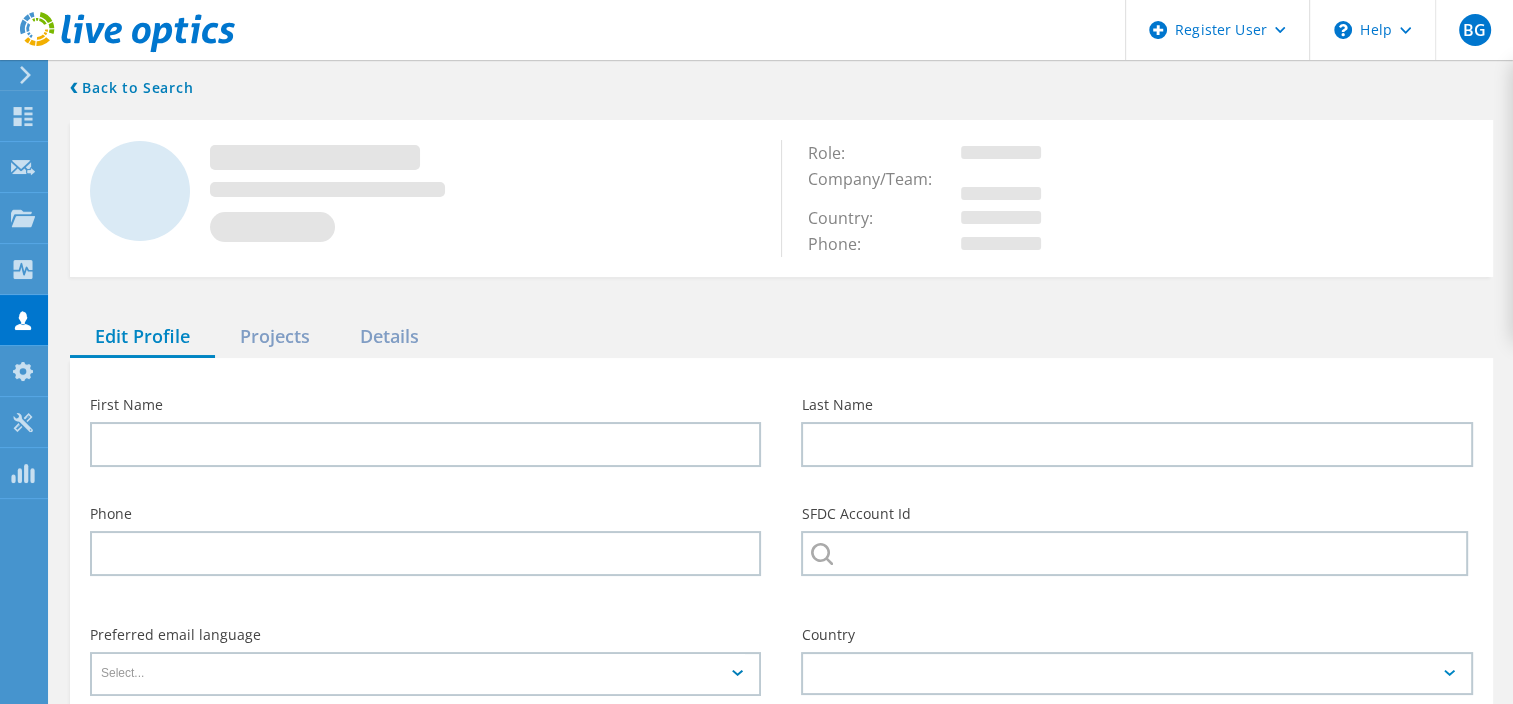 type on "[FIRST]" 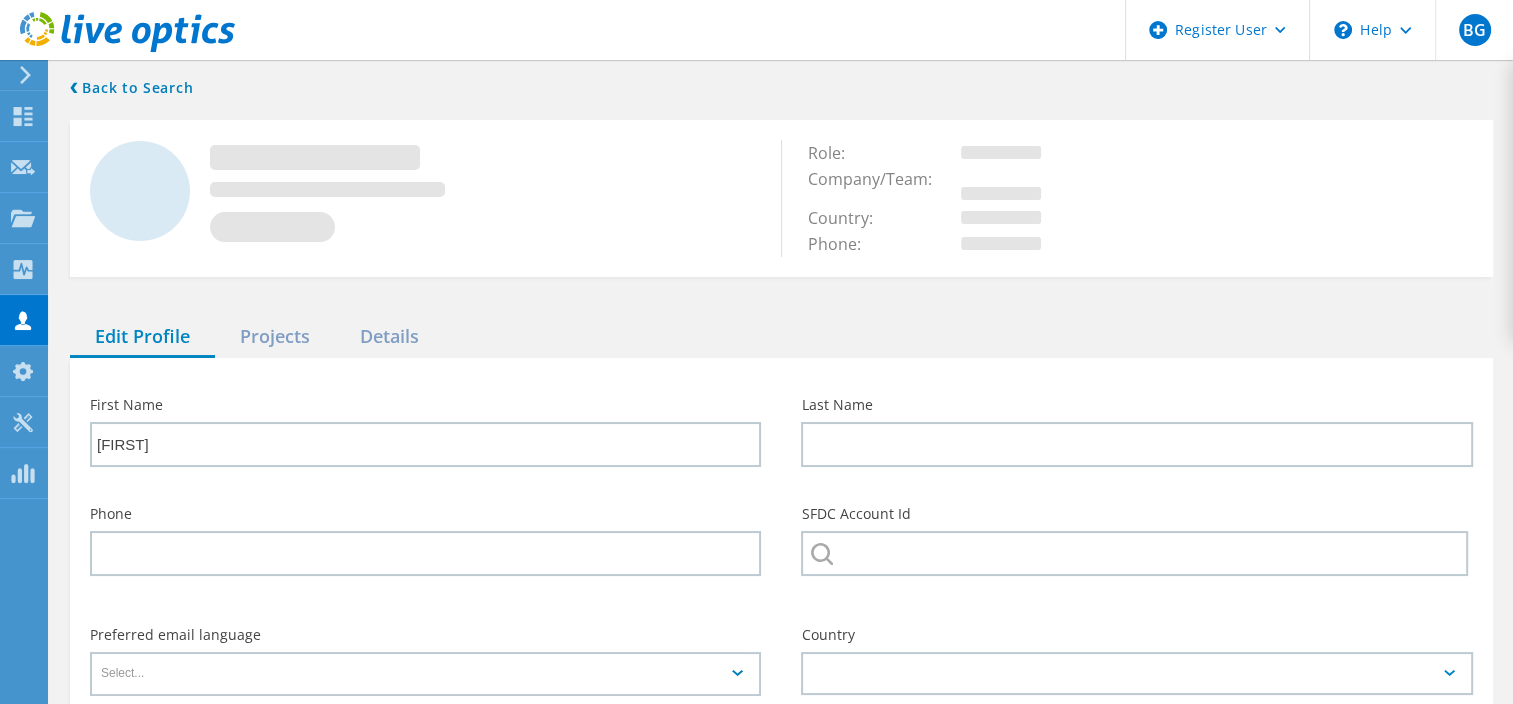 type on "Guy" 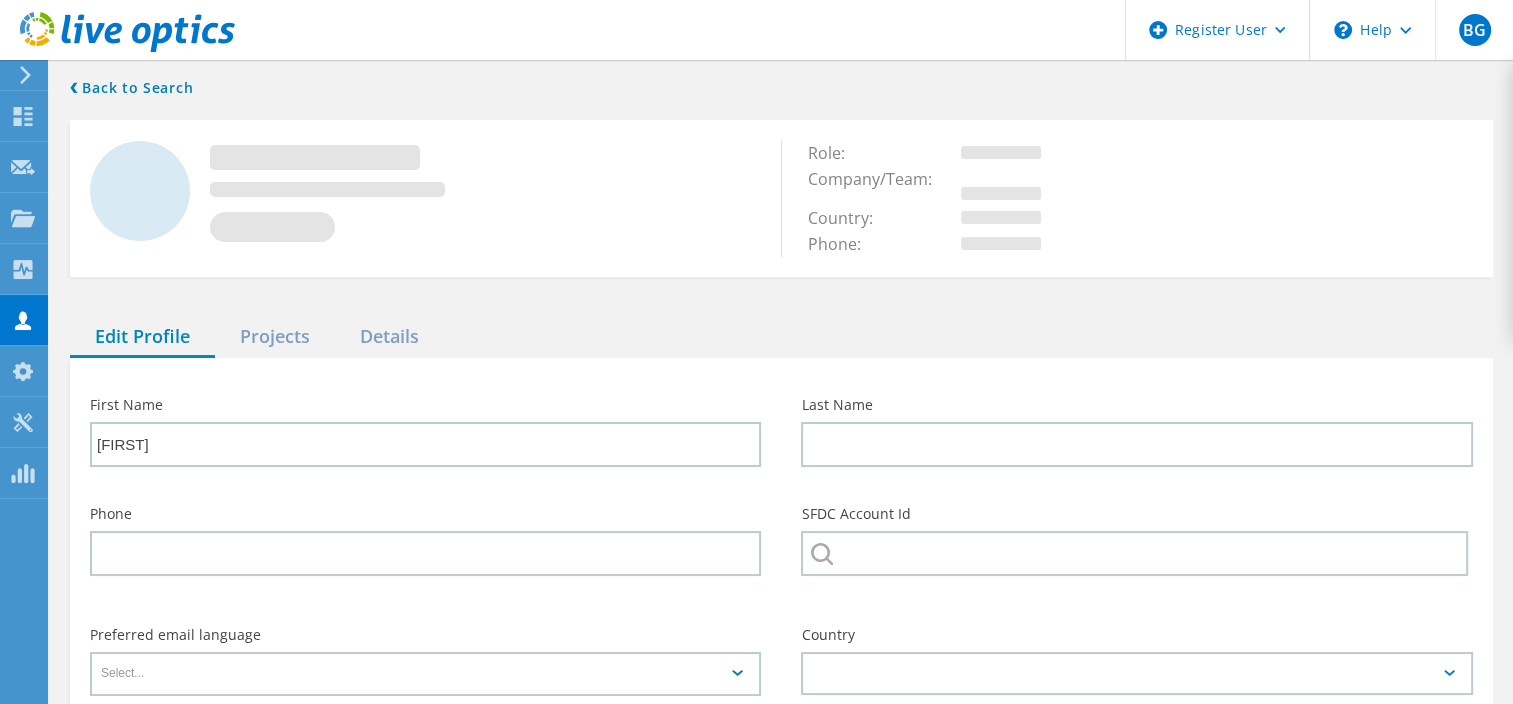 type on "[CITY], [STATE]" 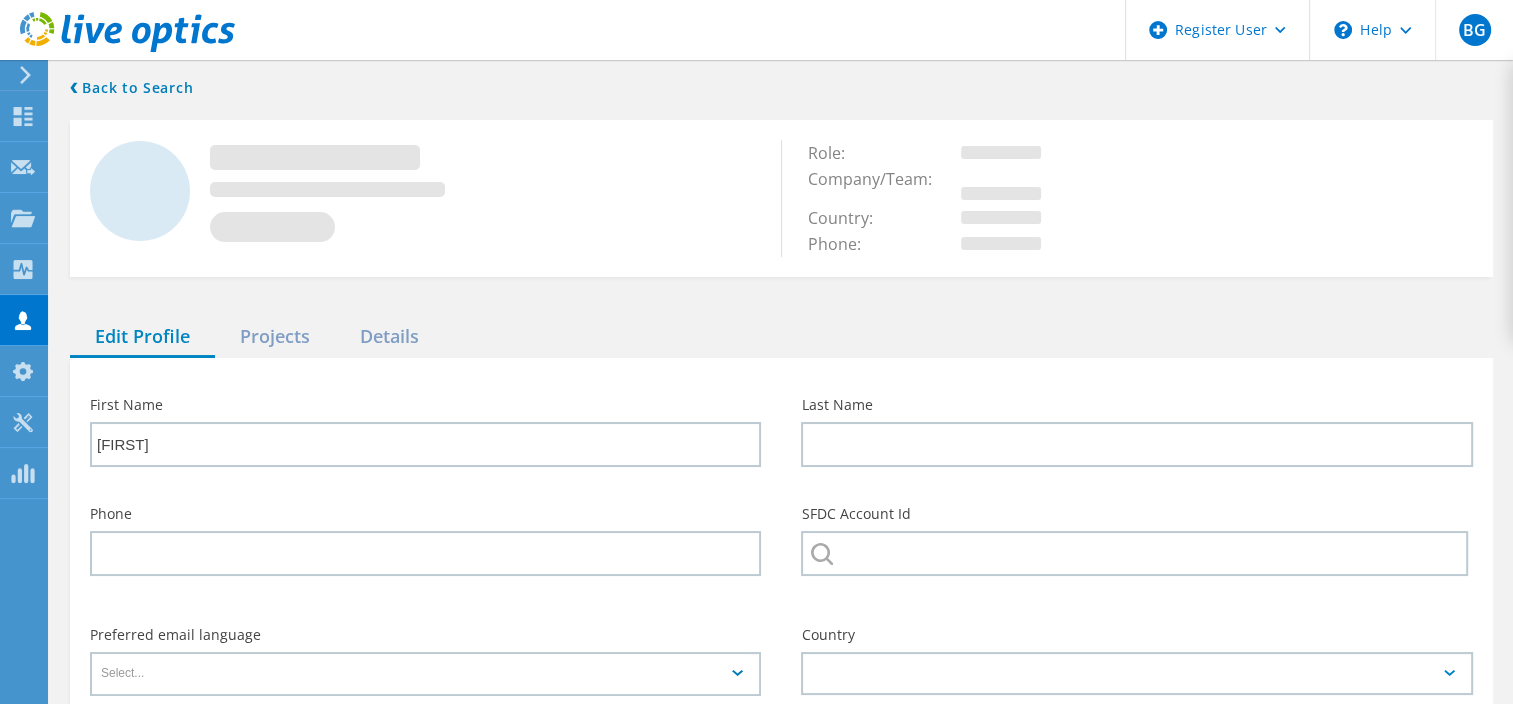 type on "English" 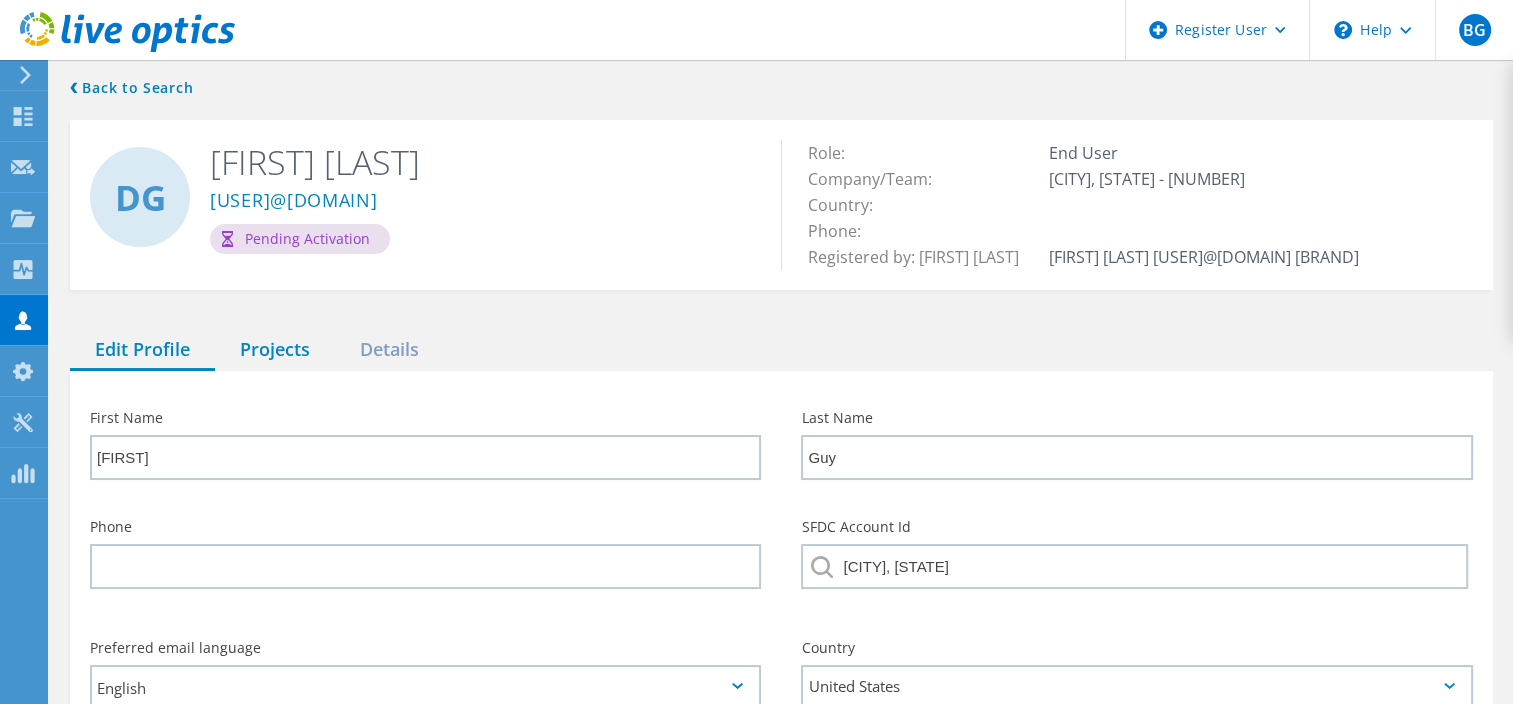 click on "Projects" 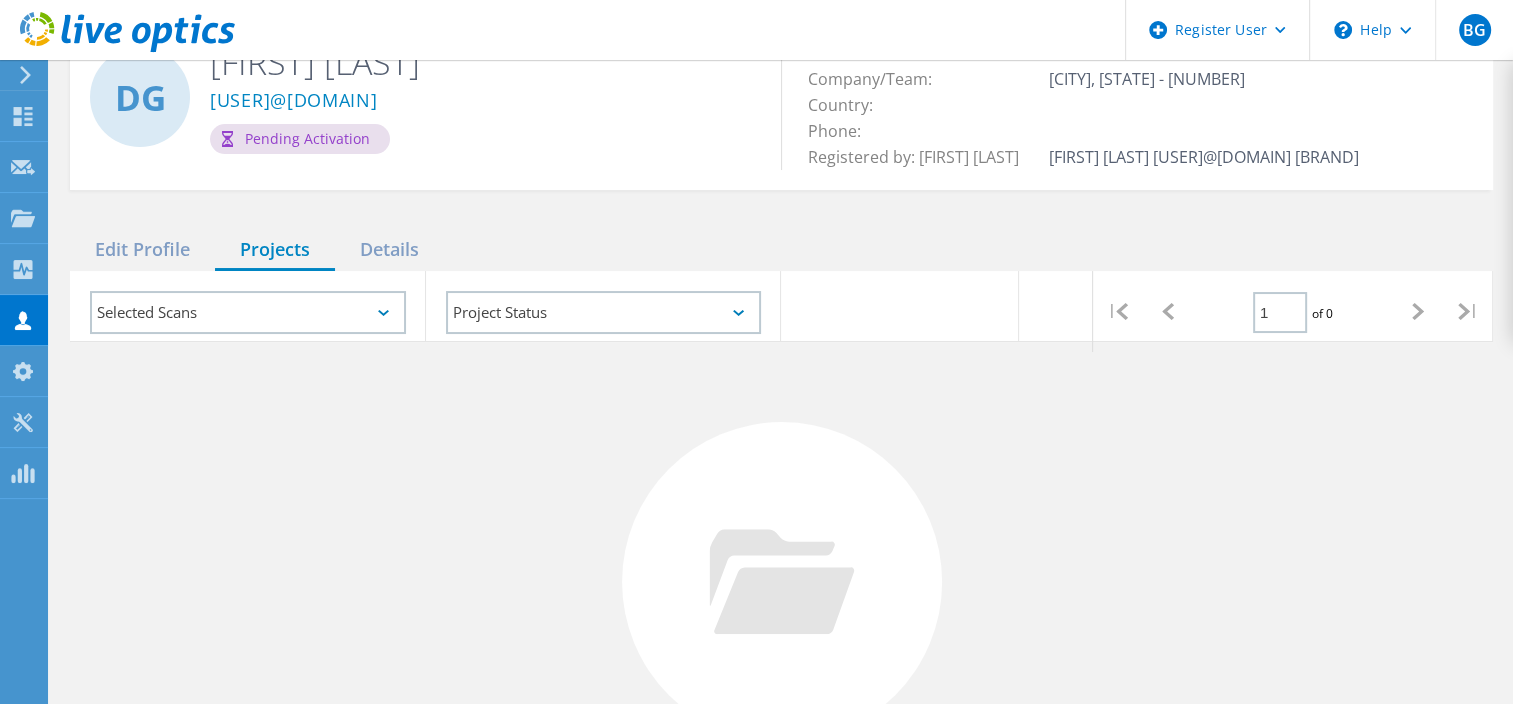 scroll, scrollTop: 88, scrollLeft: 0, axis: vertical 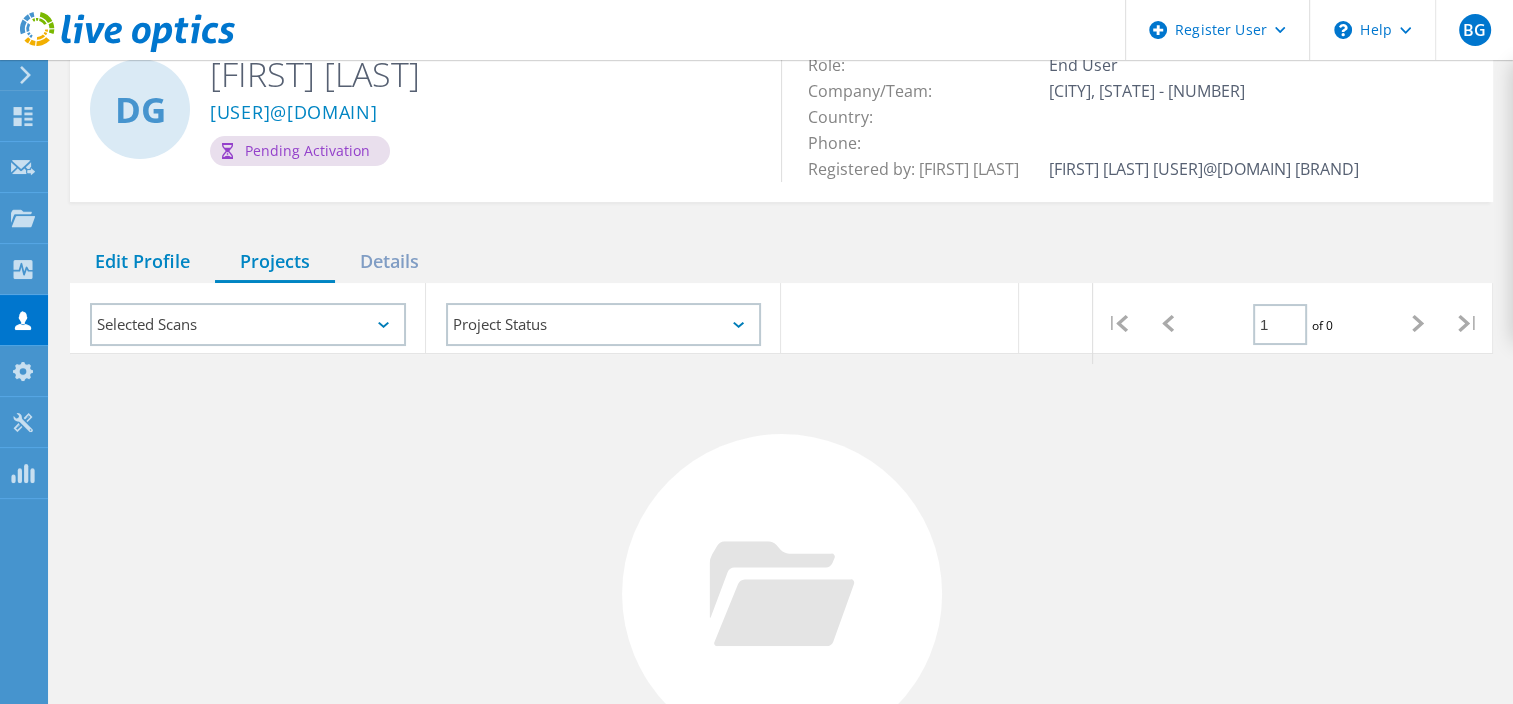 click on "Edit Profile" 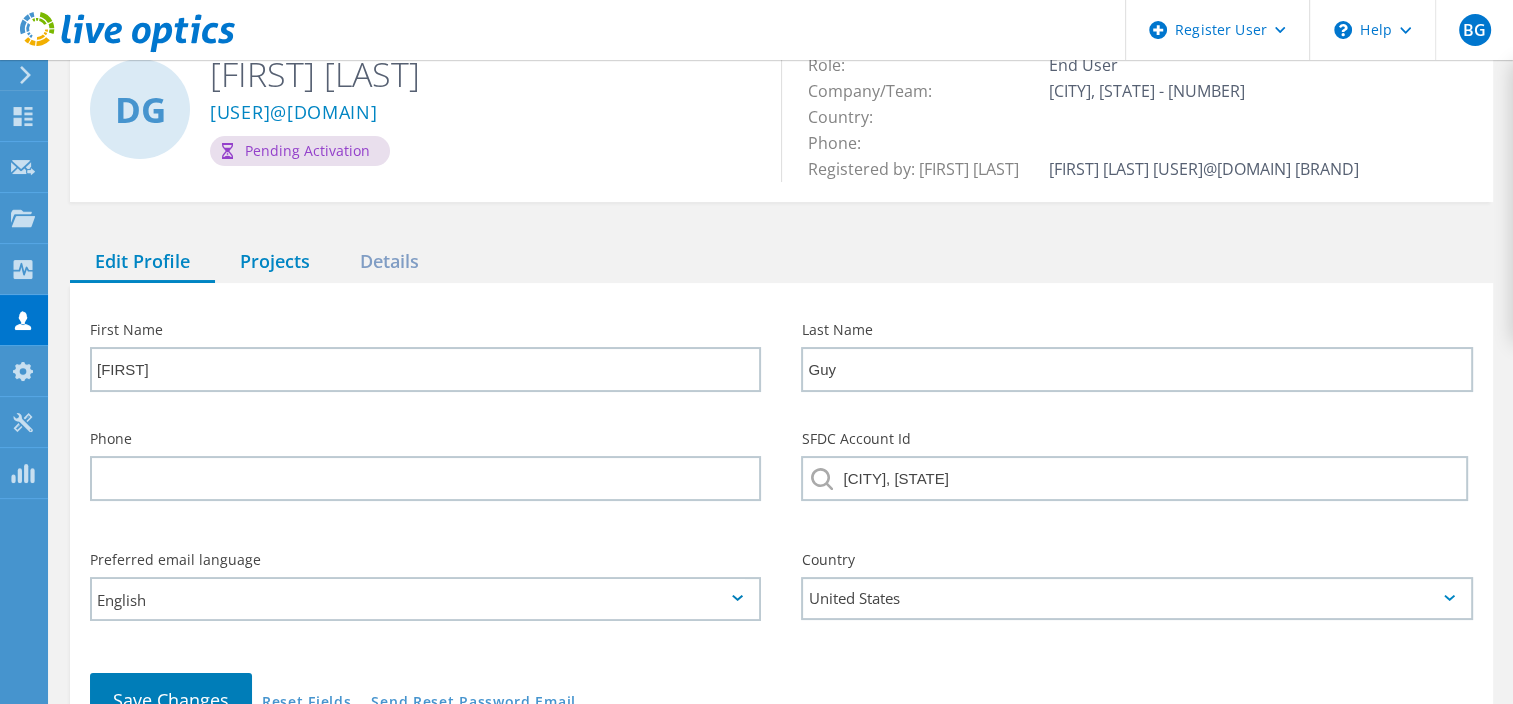 click on "Projects" 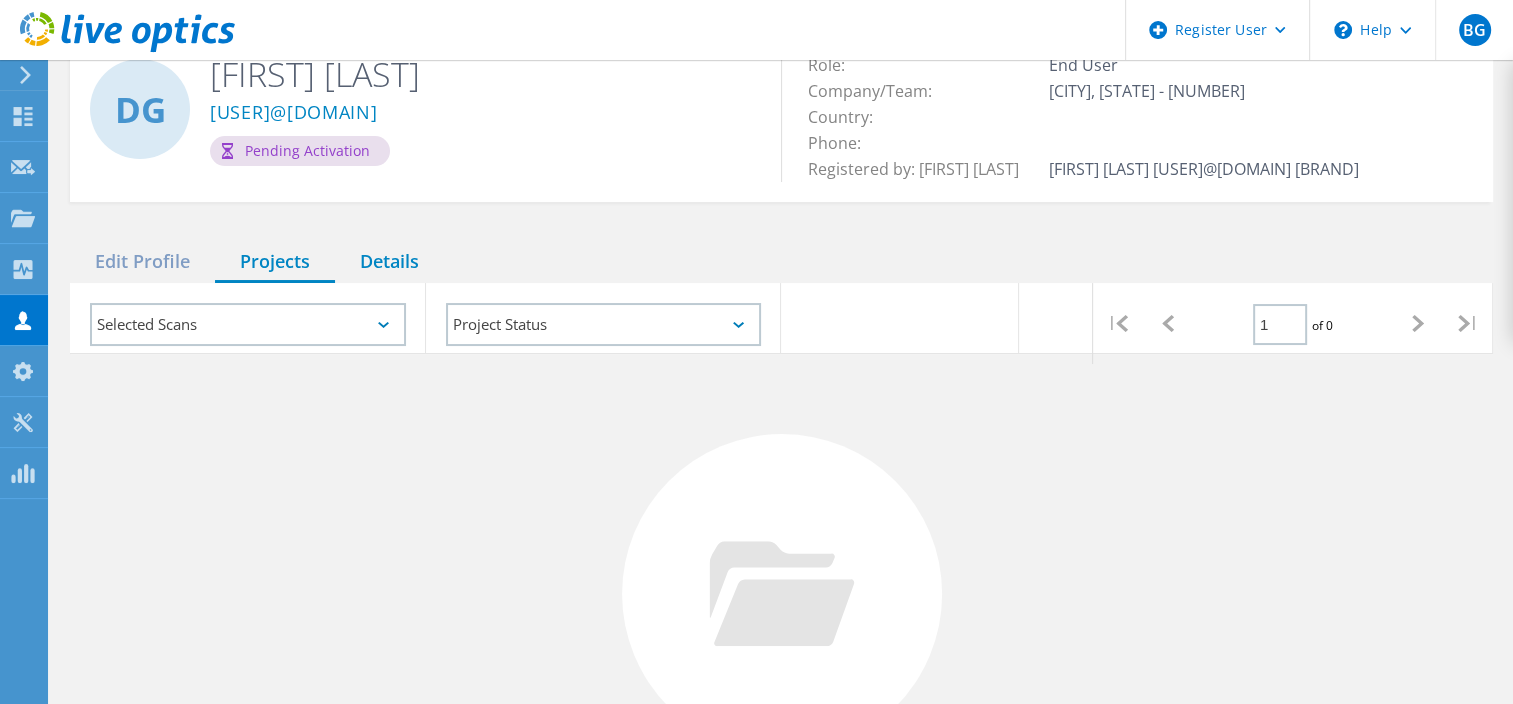 click on "Details" 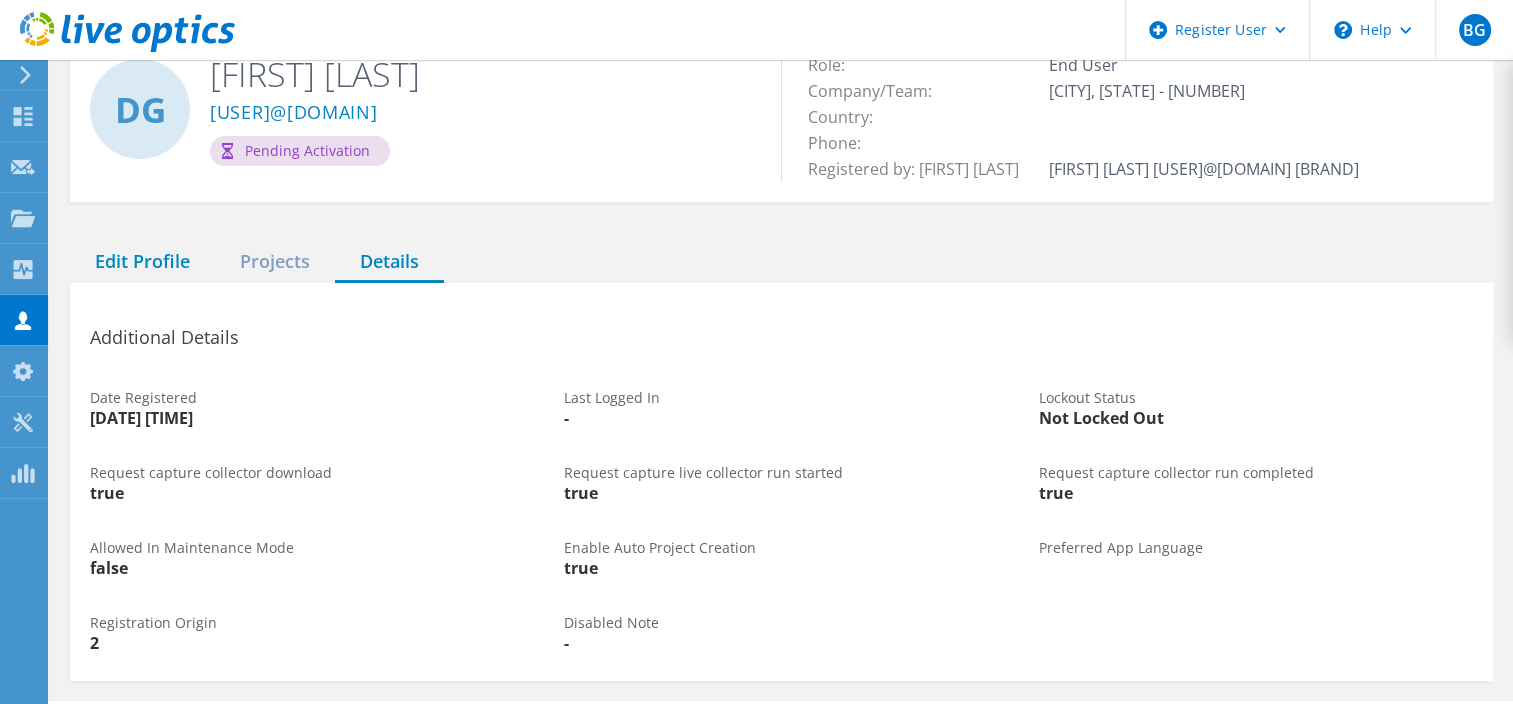 click on "Edit Profile" 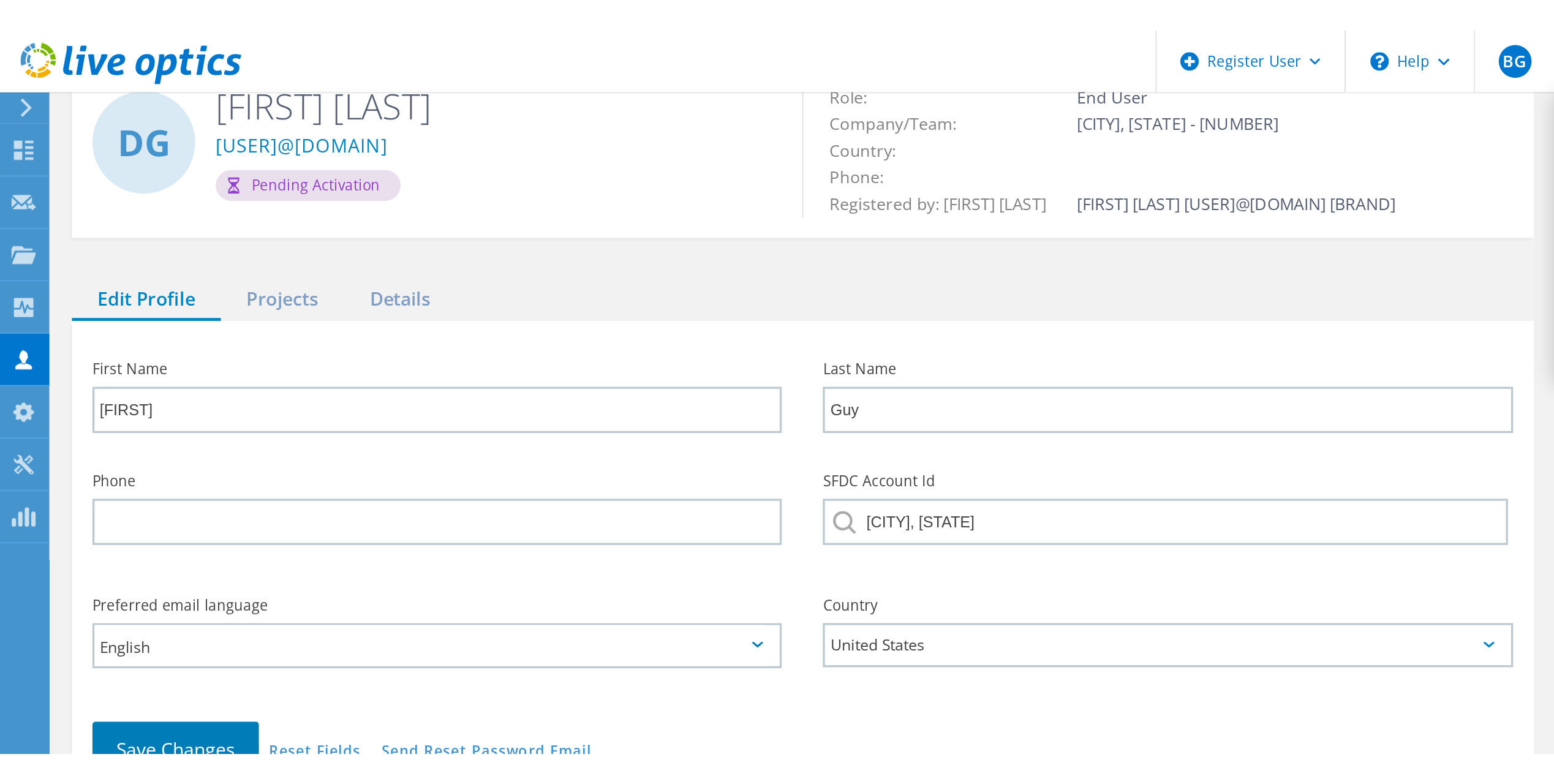 scroll, scrollTop: 0, scrollLeft: 0, axis: both 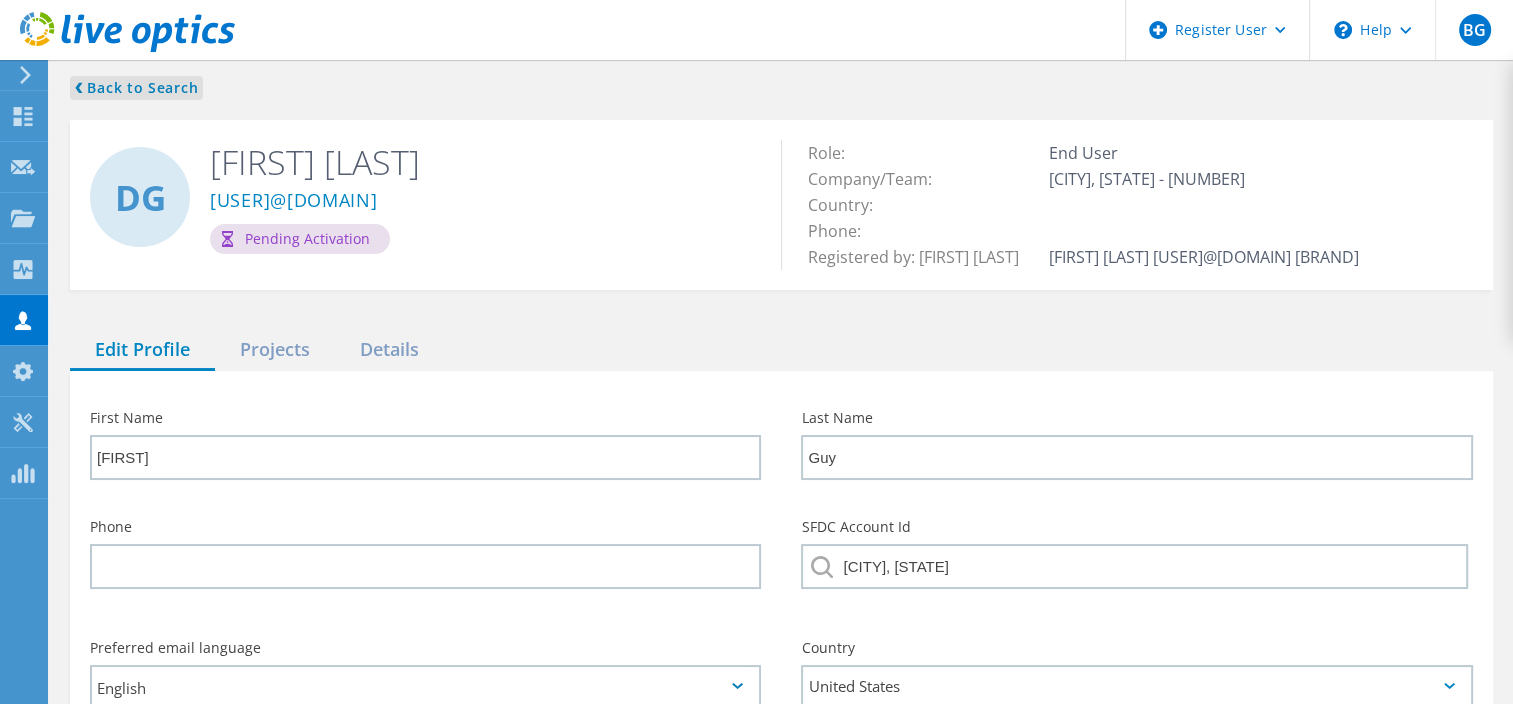 click on "❮ Back to Search" at bounding box center (136, 88) 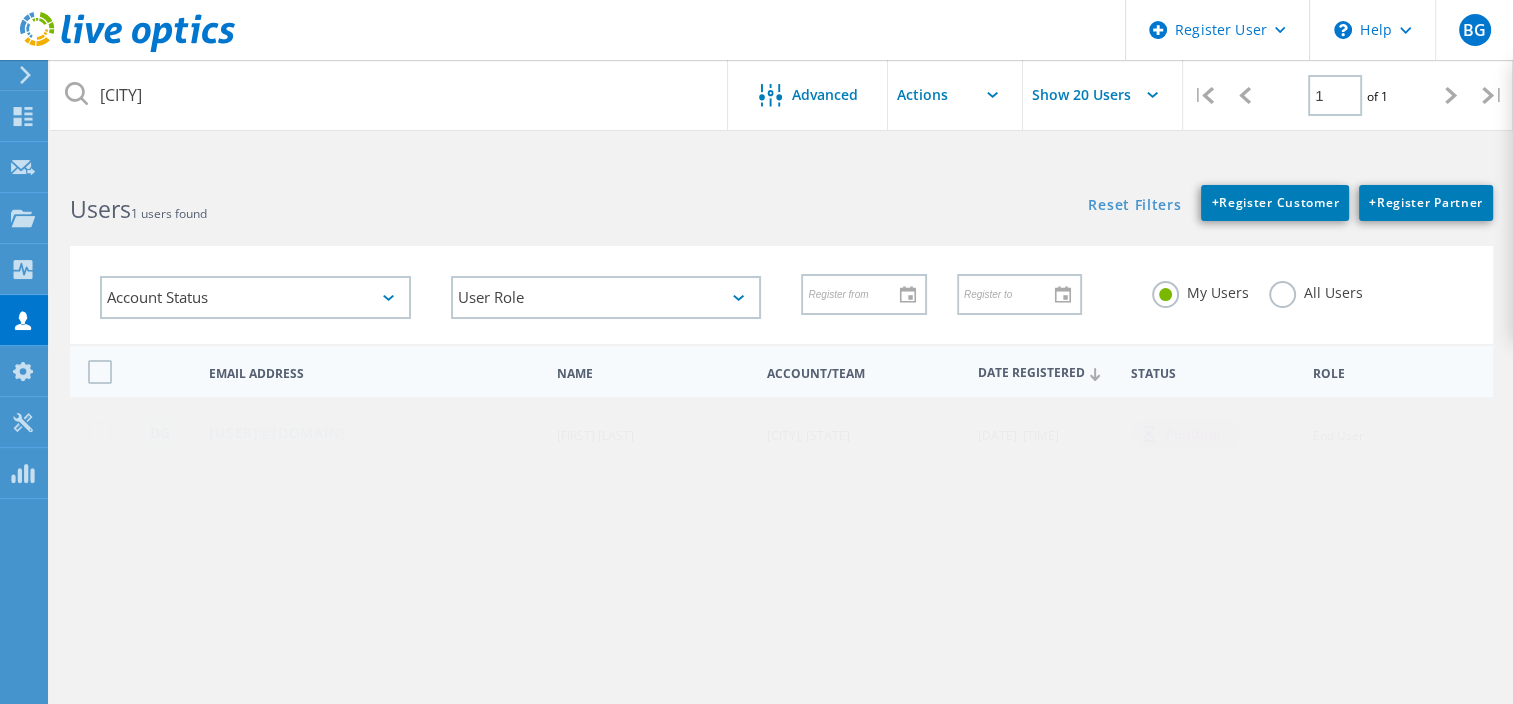 click on "All Users" 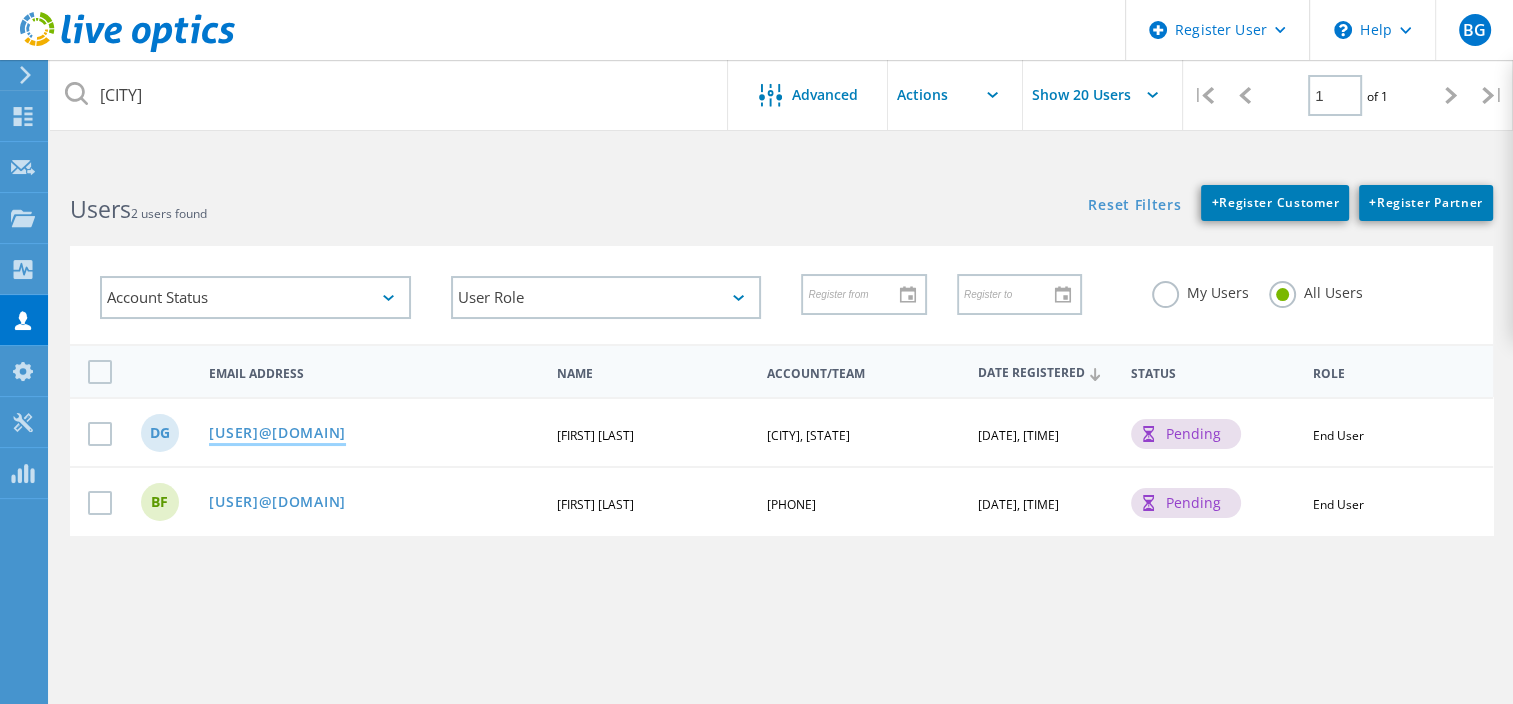 click on "[USER]@[DOMAIN]" at bounding box center [277, 434] 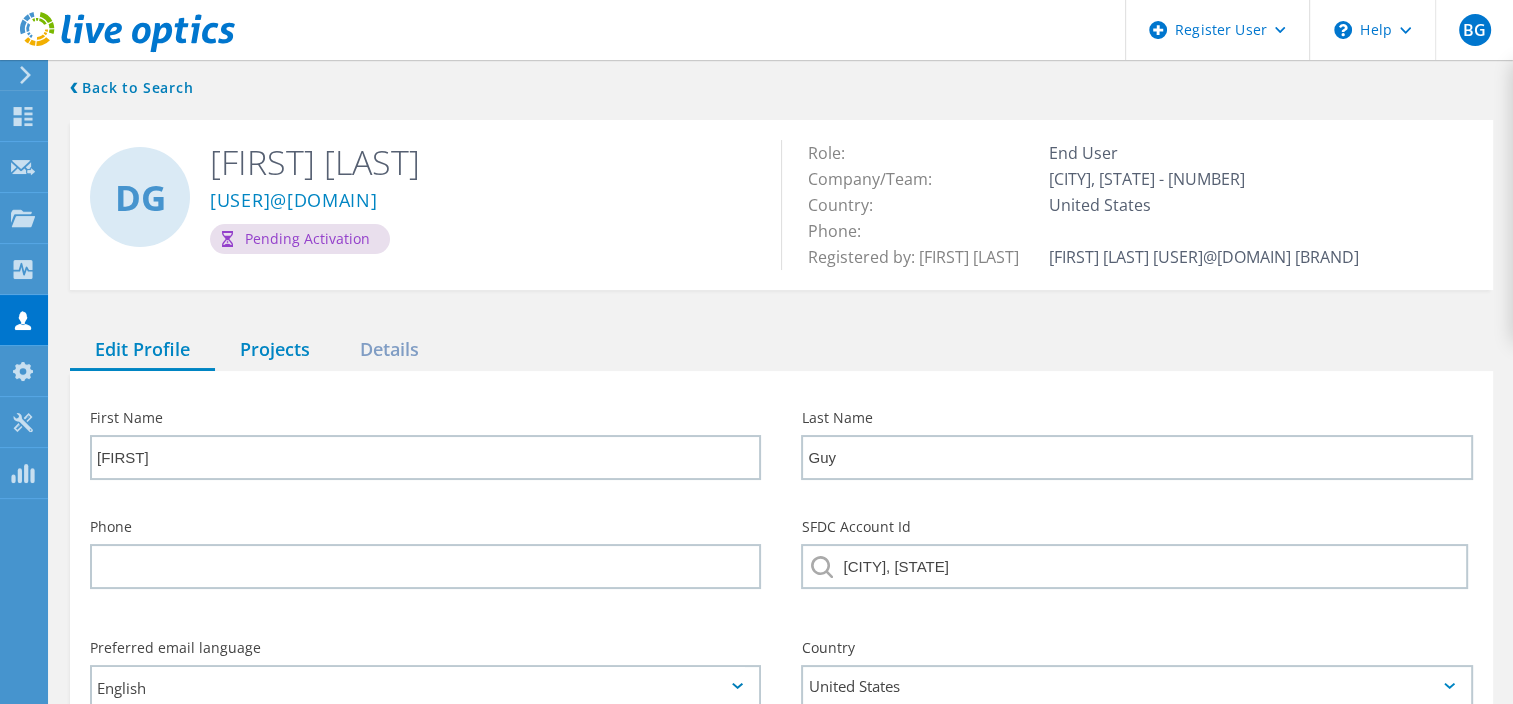 click on "Projects" 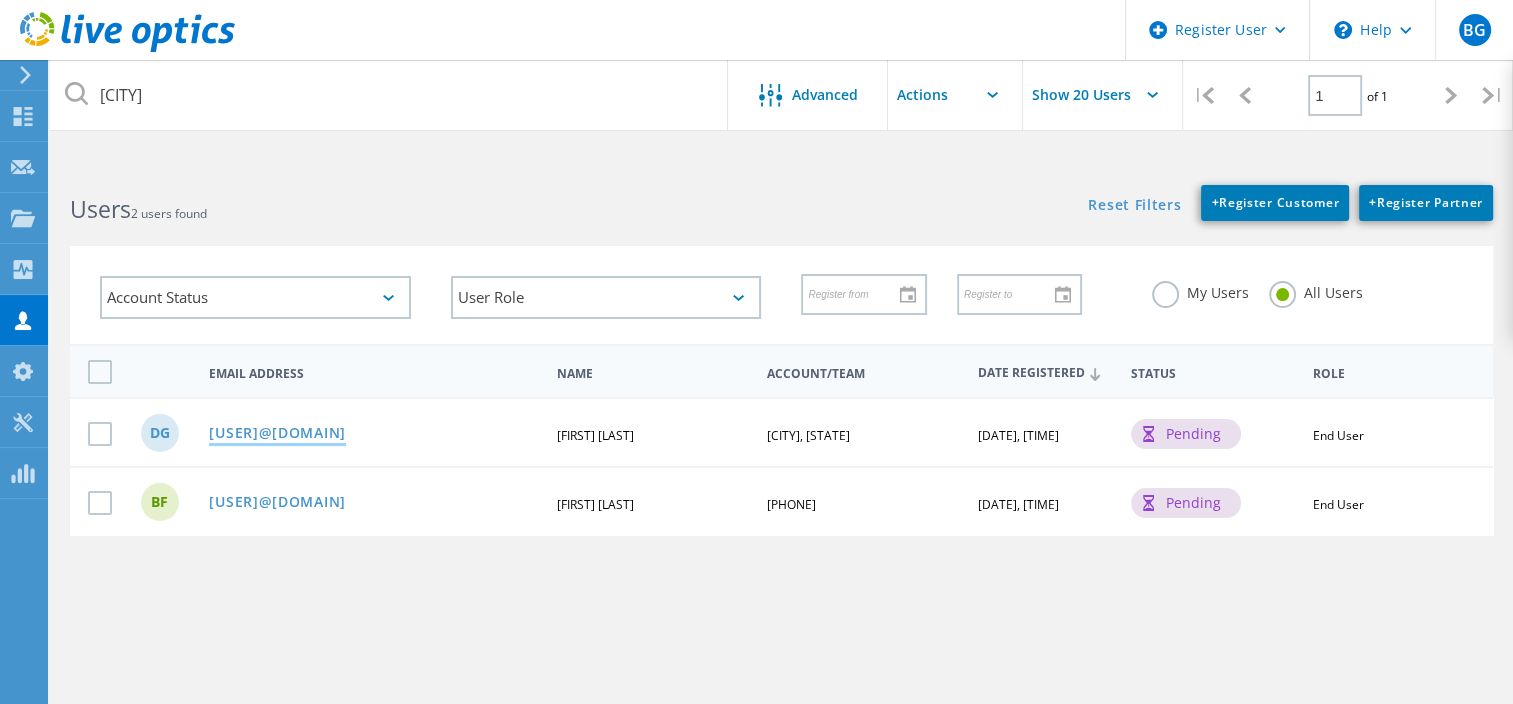 click on "[USER]@[DOMAIN]" at bounding box center (277, 434) 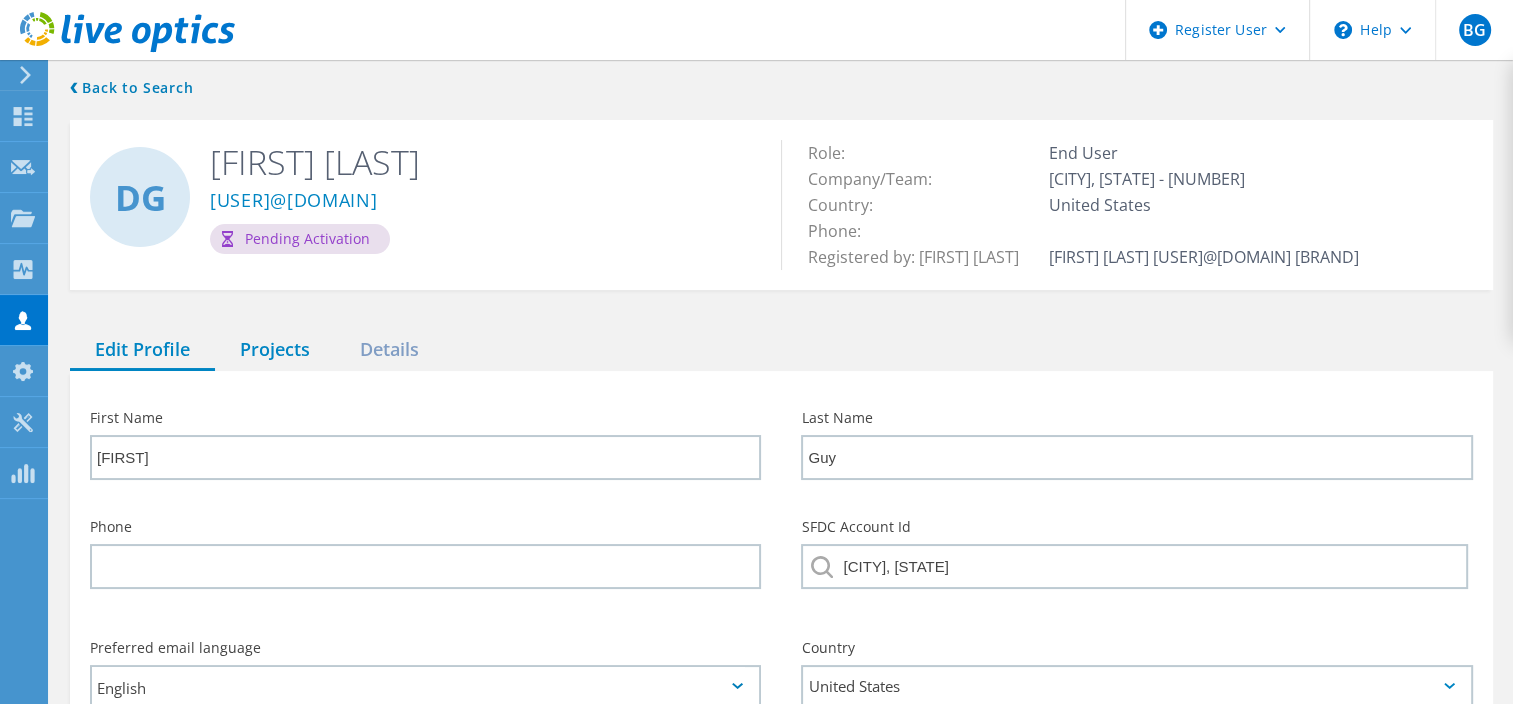 click on "Projects" 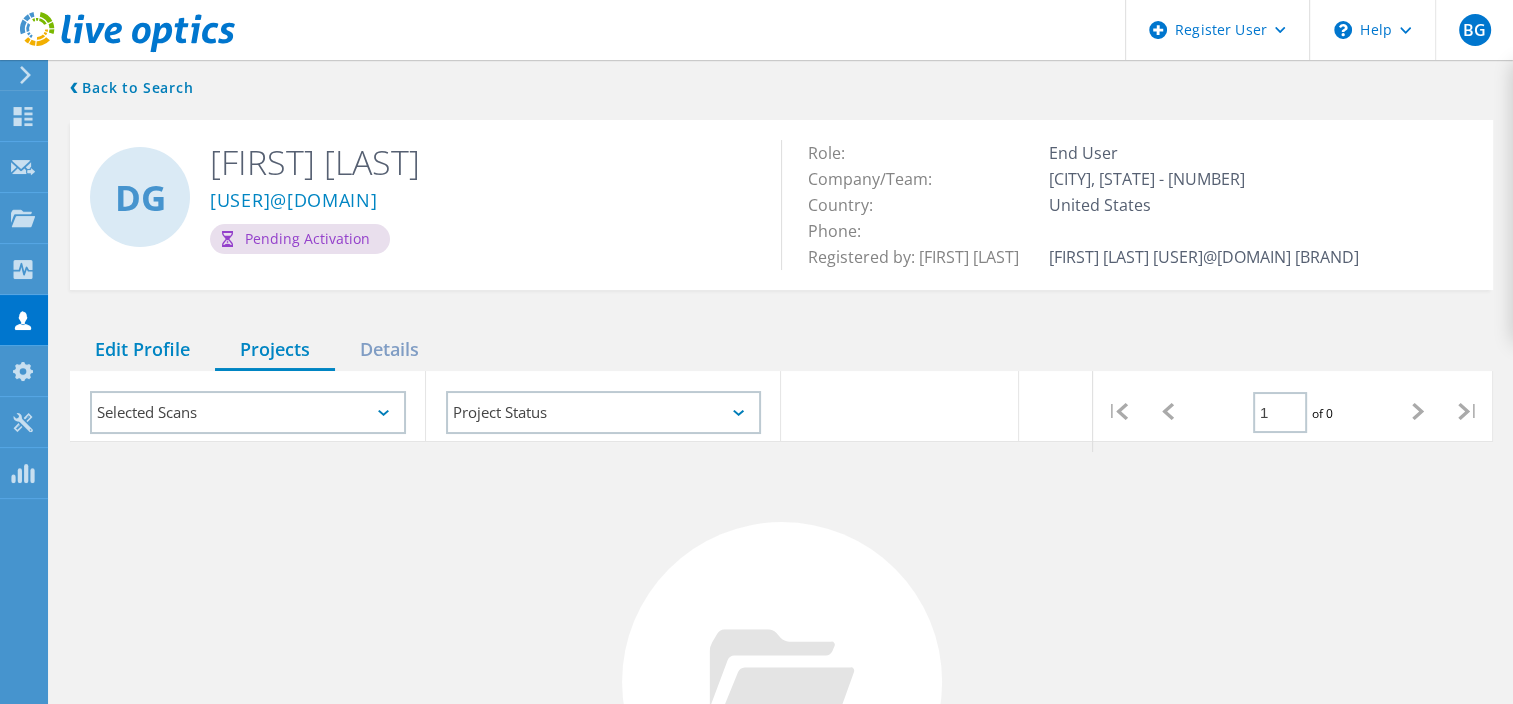 click on "Edit Profile" 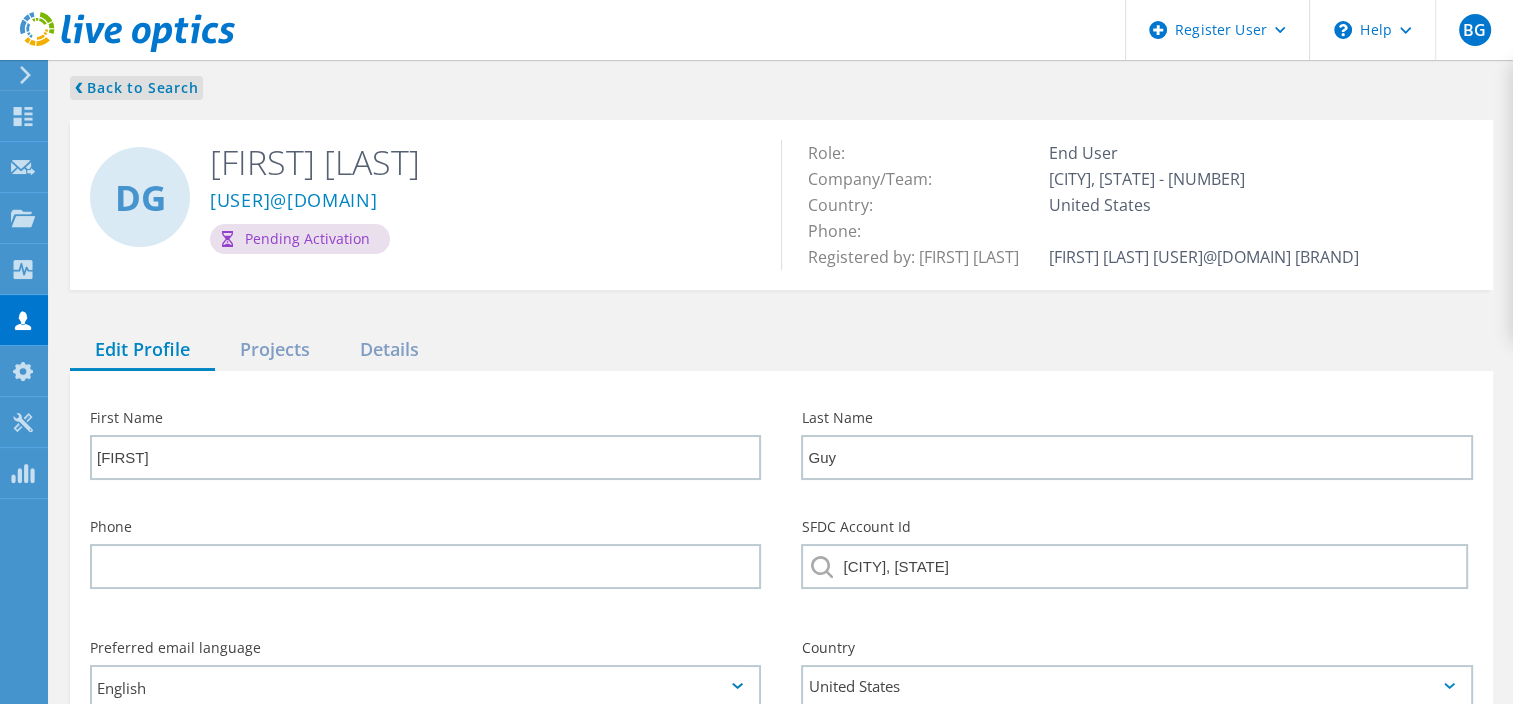 click on "❮ Back to Search" at bounding box center (136, 88) 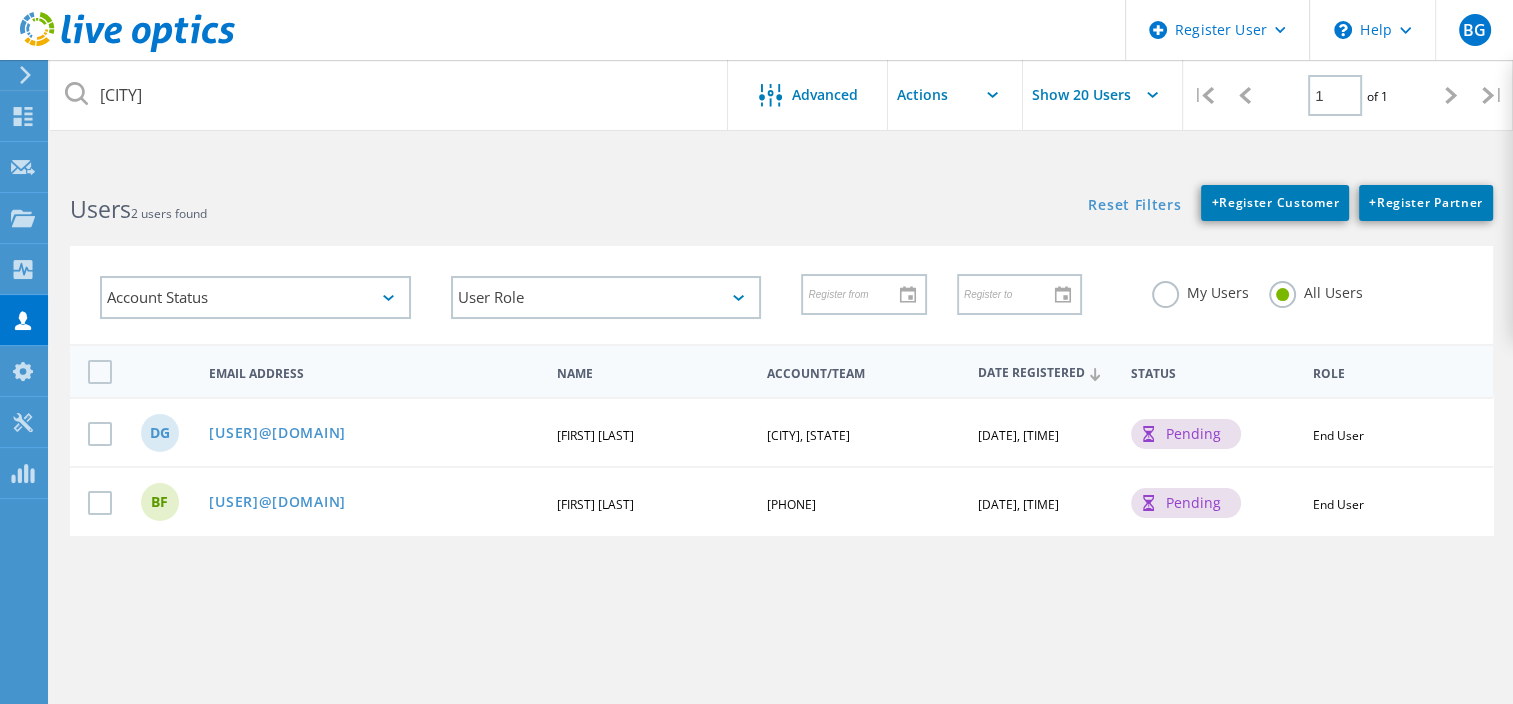 click on "Users" 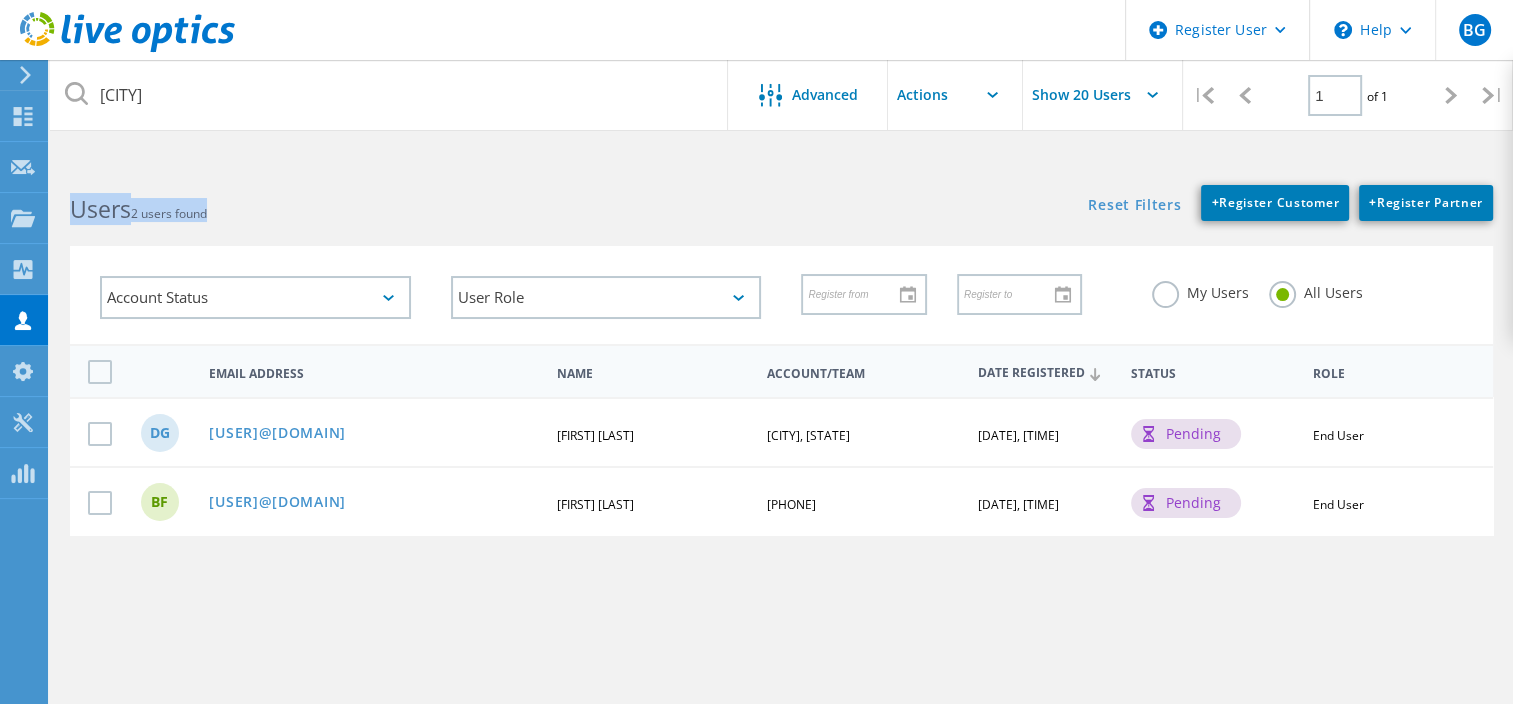 click on "Users" 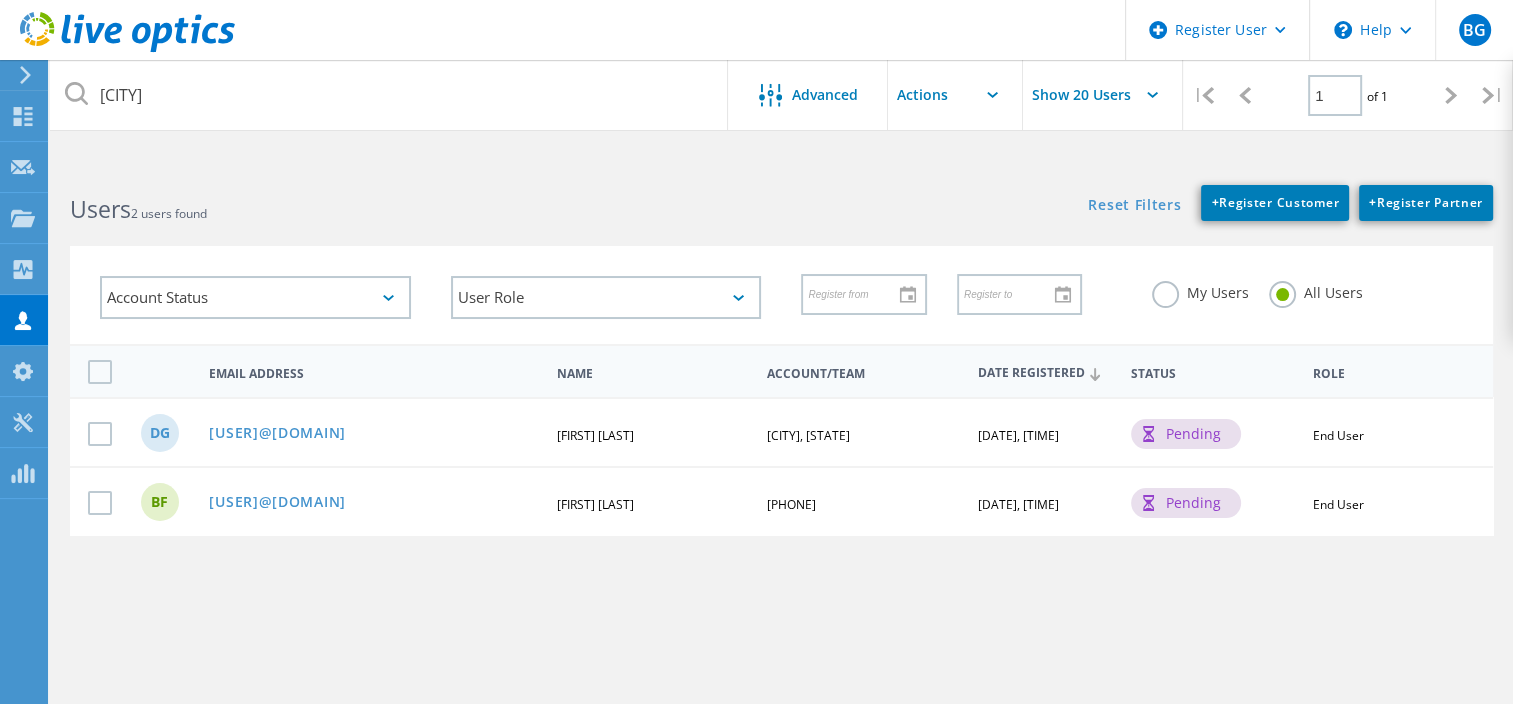 click on "Users" 